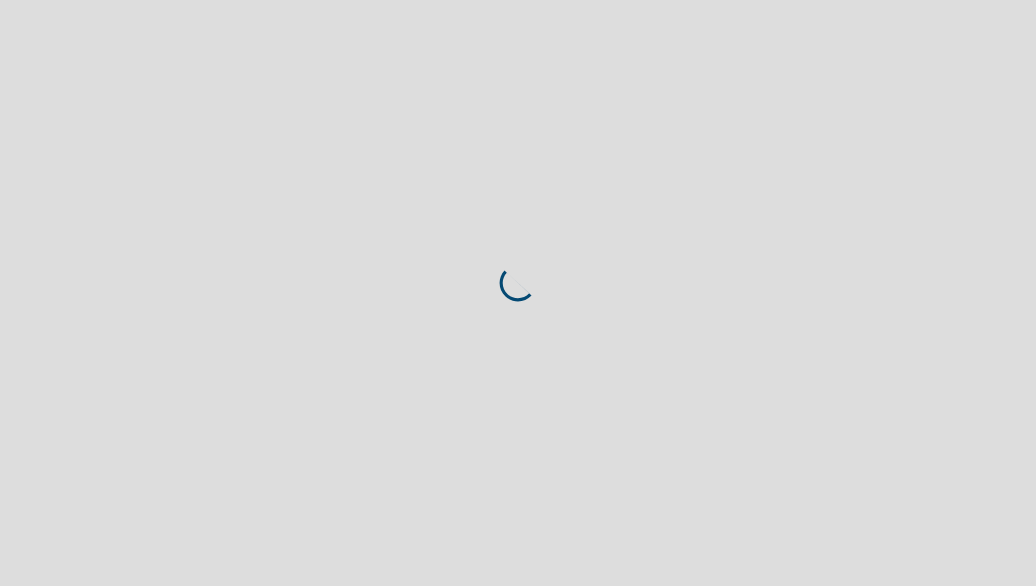 scroll, scrollTop: 0, scrollLeft: 0, axis: both 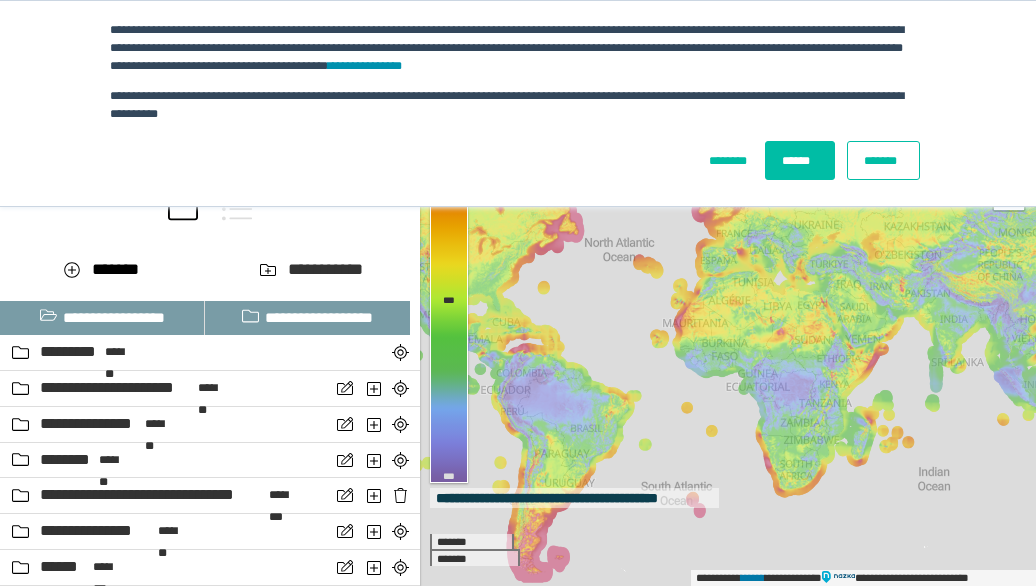 click on "*******" at bounding box center (883, 160) 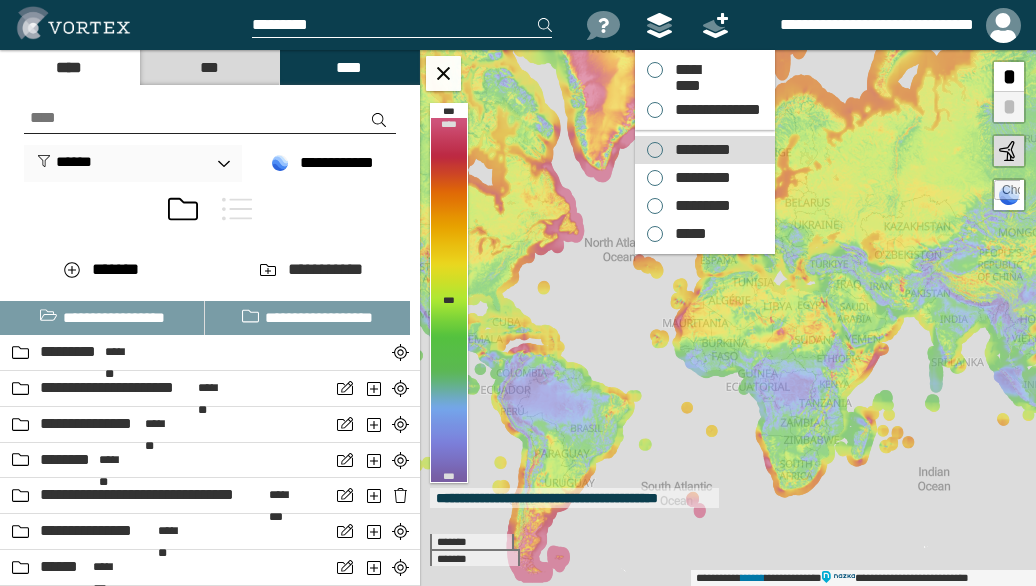 click on "*********" at bounding box center (698, 150) 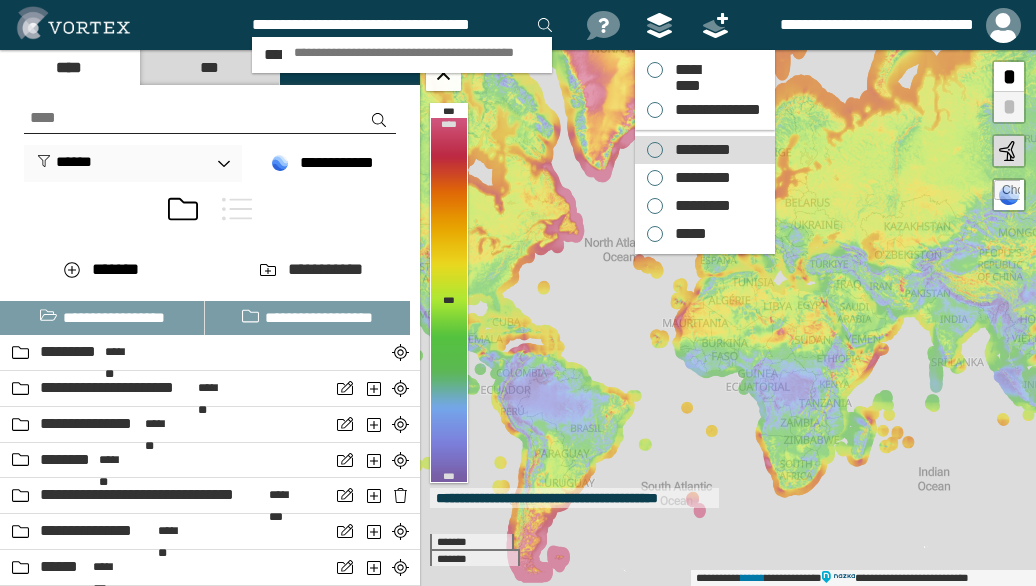 scroll, scrollTop: 0, scrollLeft: 2, axis: horizontal 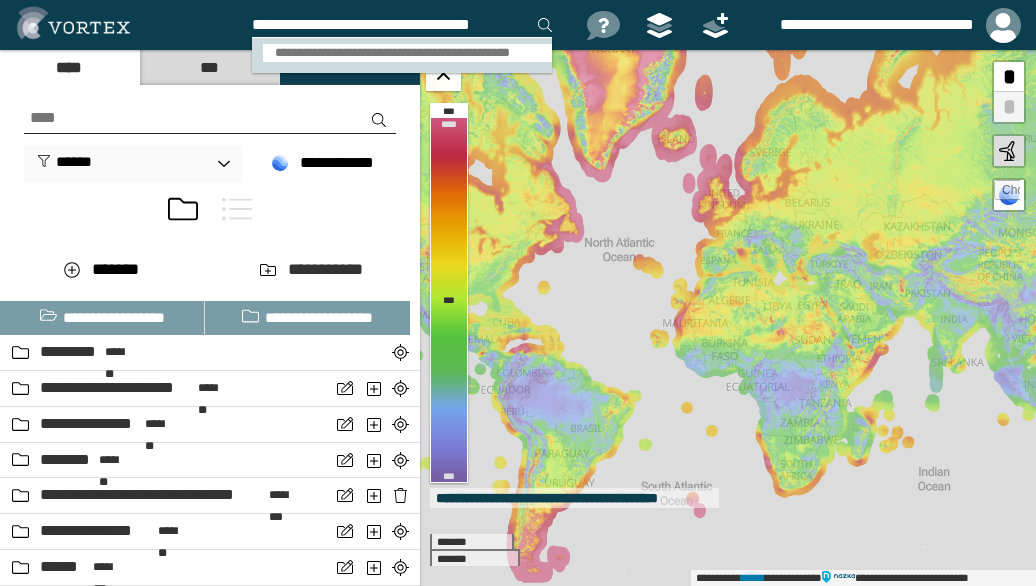 type on "**********" 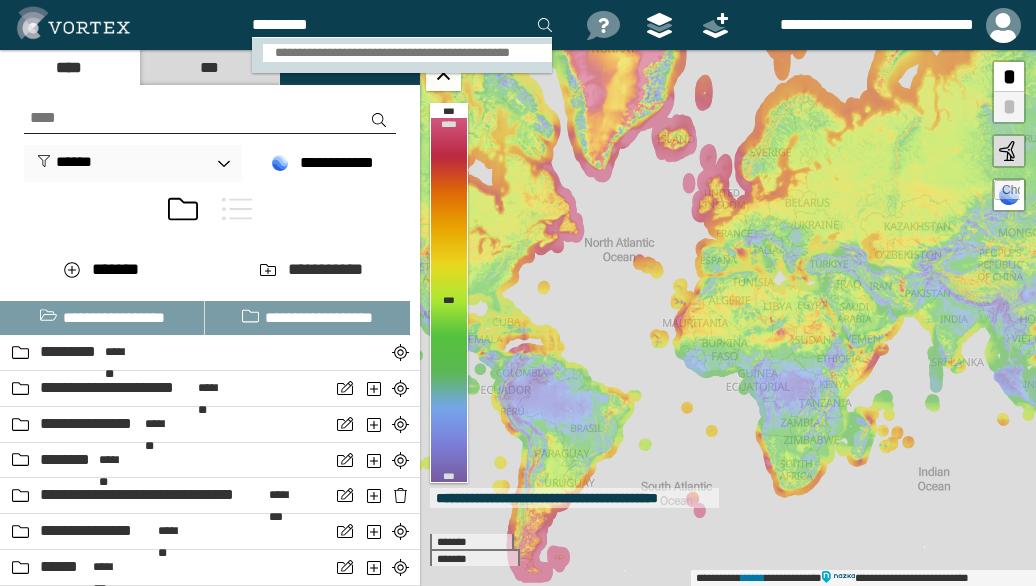 scroll, scrollTop: 0, scrollLeft: 0, axis: both 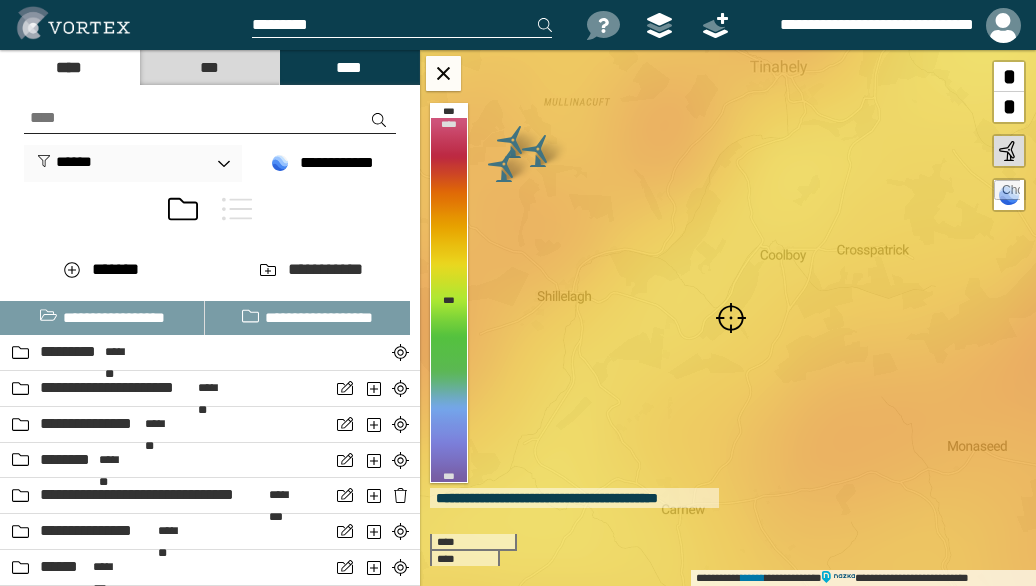 click at bounding box center [731, 318] 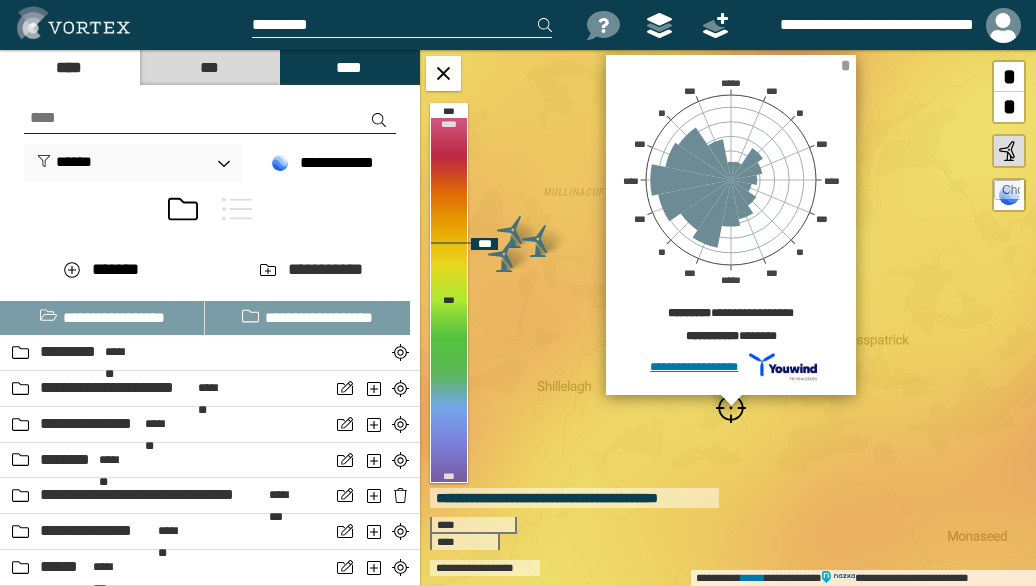 click on "*" at bounding box center [845, 65] 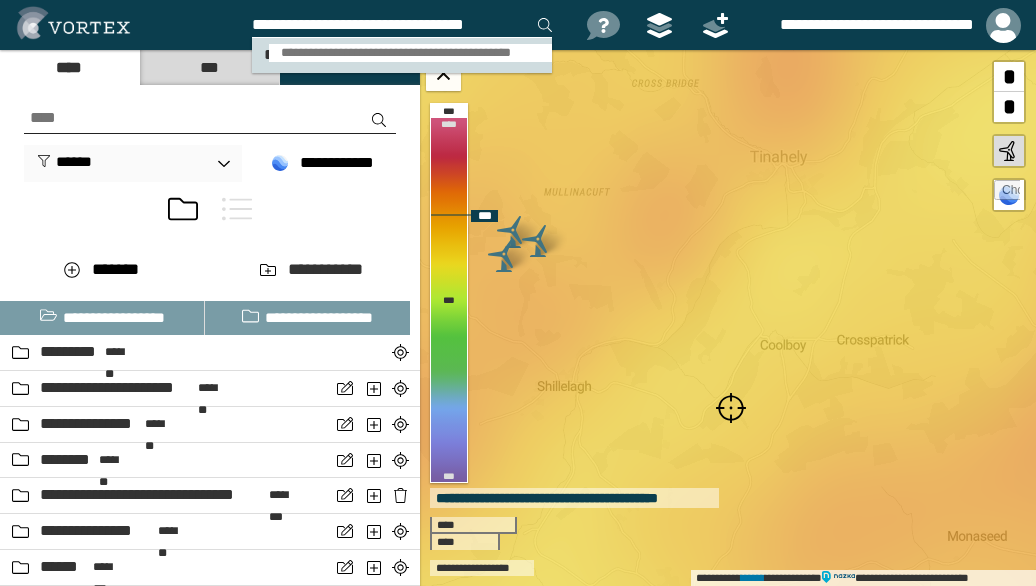 type on "**********" 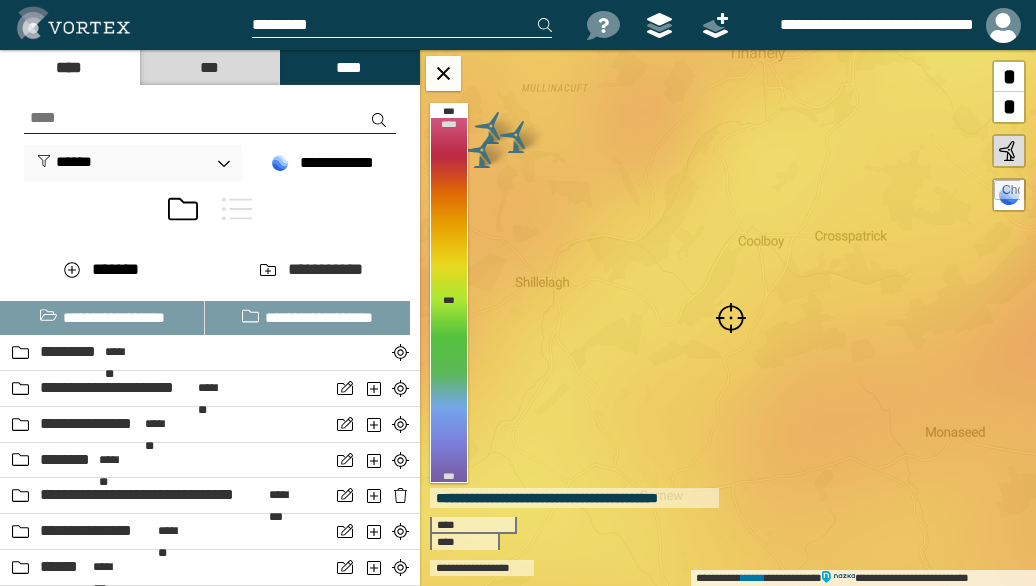 click at bounding box center (731, 318) 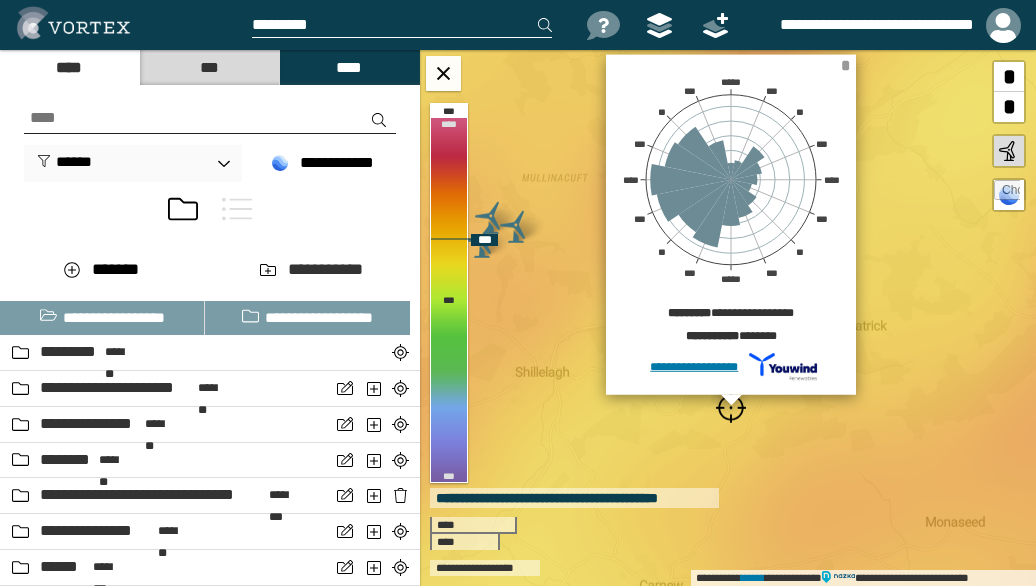 click on "*" at bounding box center [845, 65] 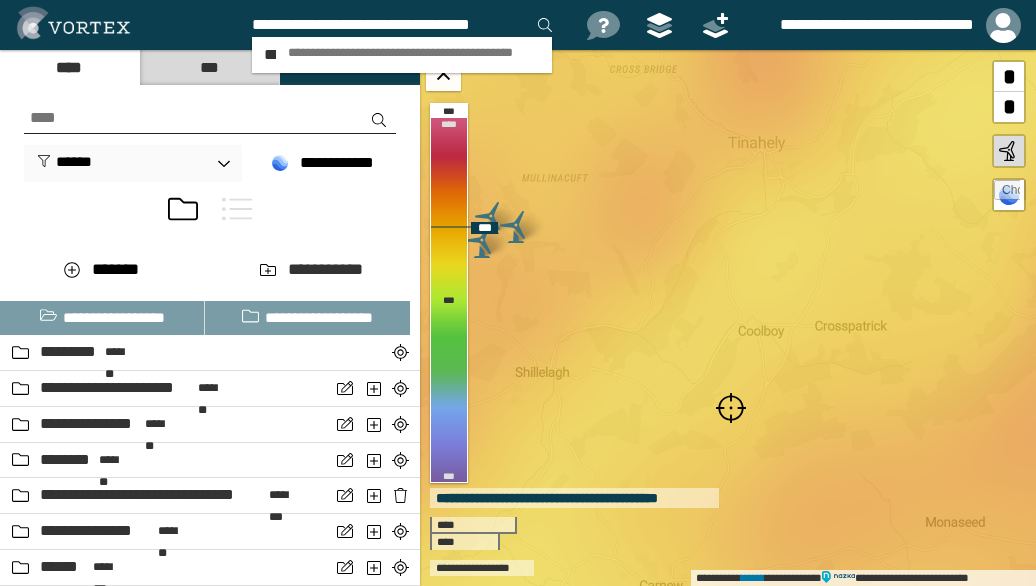 scroll, scrollTop: 0, scrollLeft: 2, axis: horizontal 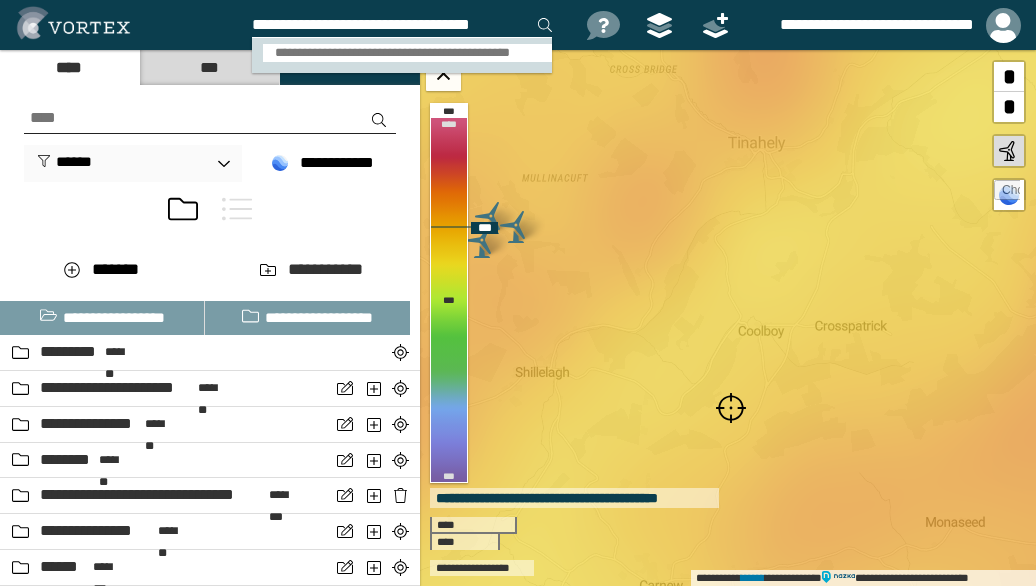 type on "**********" 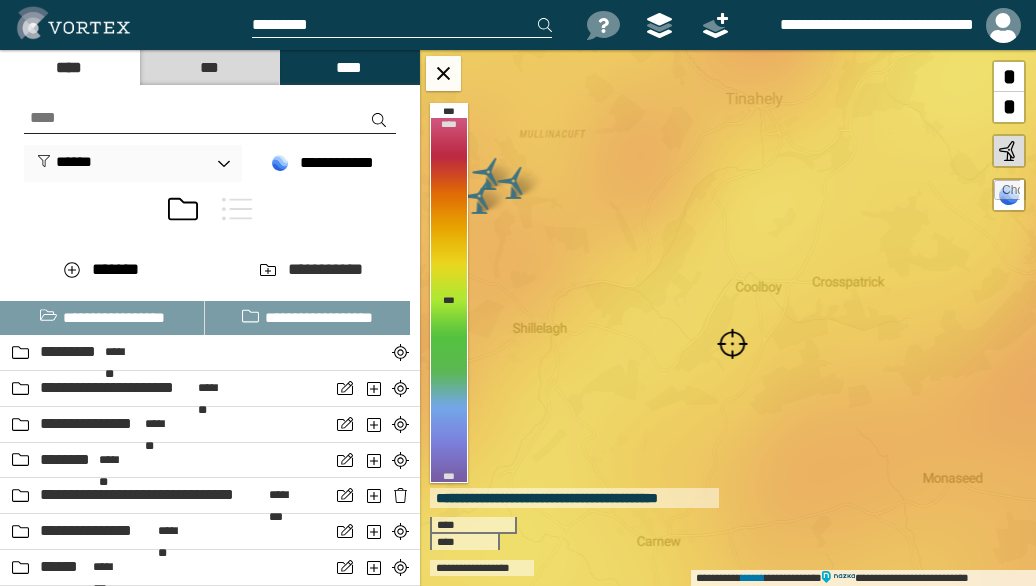 scroll, scrollTop: 0, scrollLeft: 0, axis: both 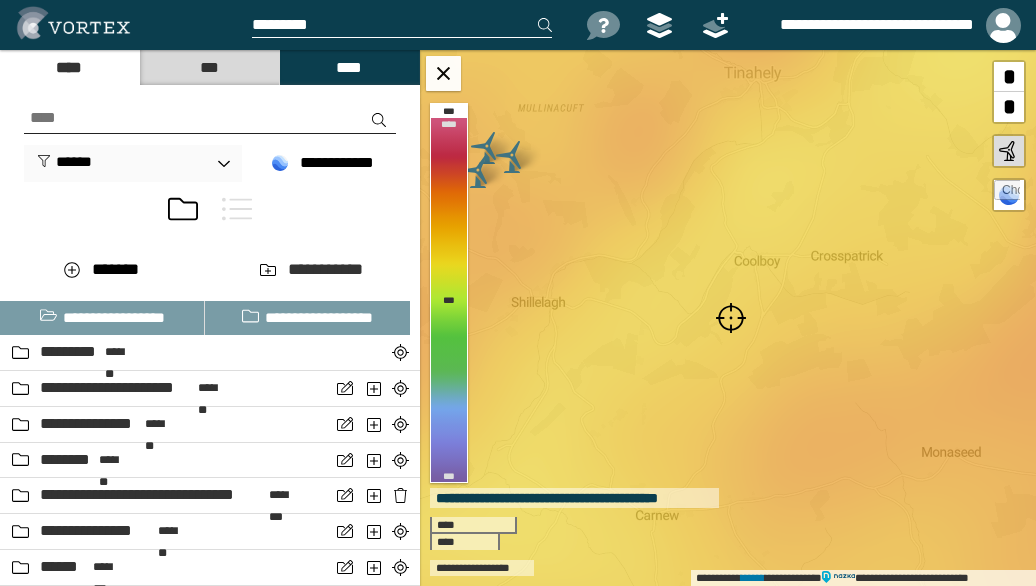click at bounding box center (731, 318) 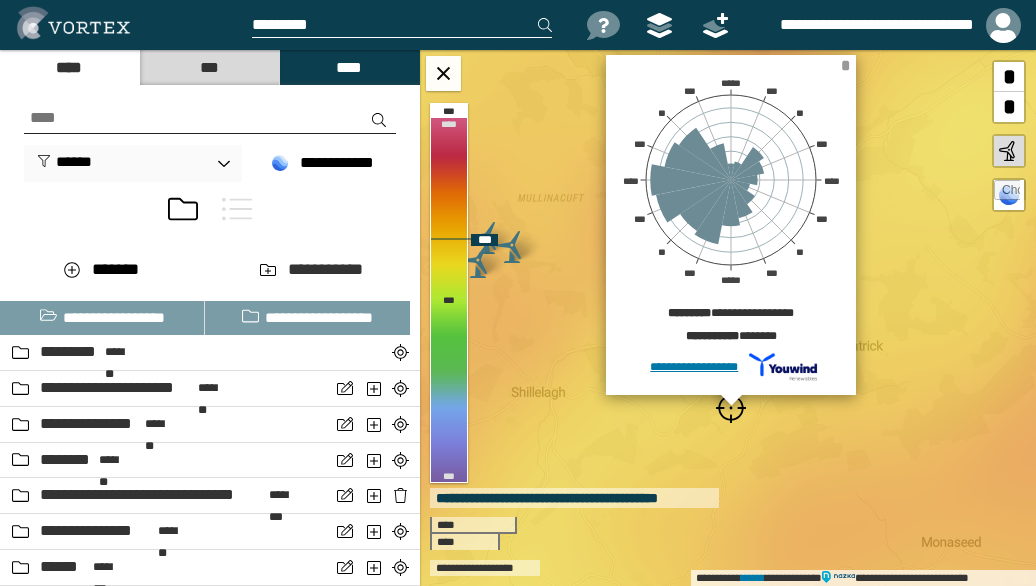 click on "*" at bounding box center [845, 65] 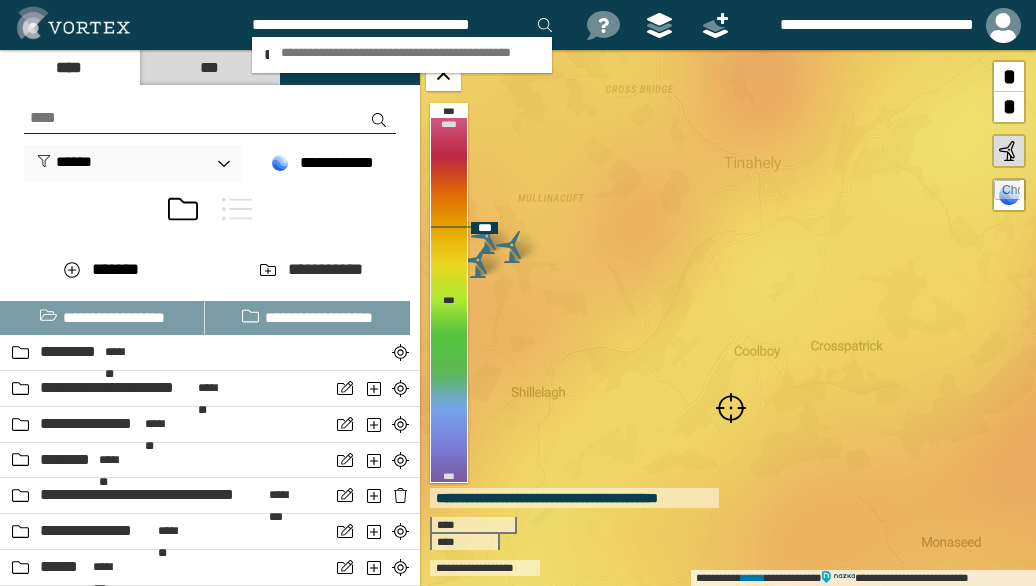 scroll, scrollTop: 0, scrollLeft: 2, axis: horizontal 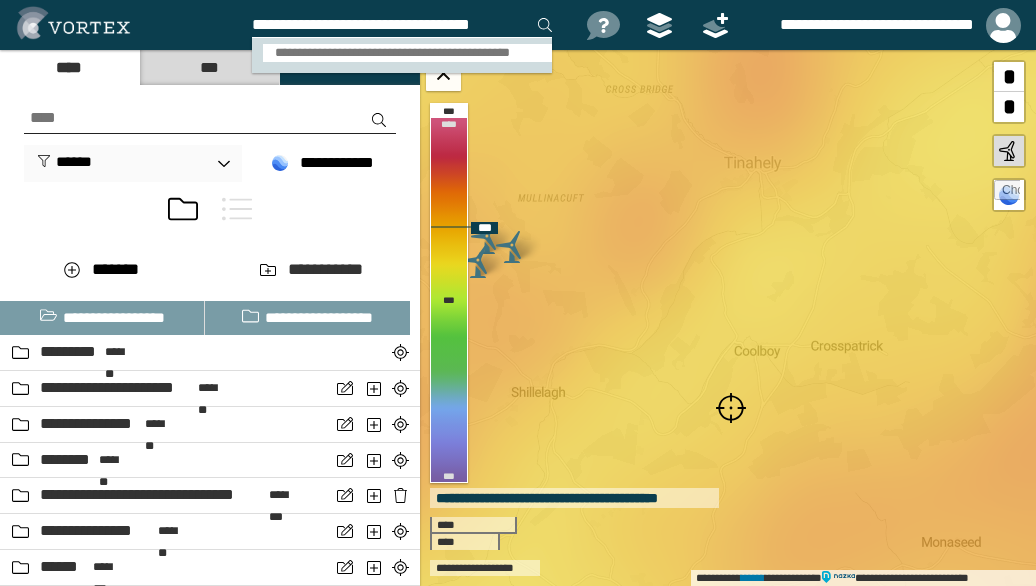type on "**********" 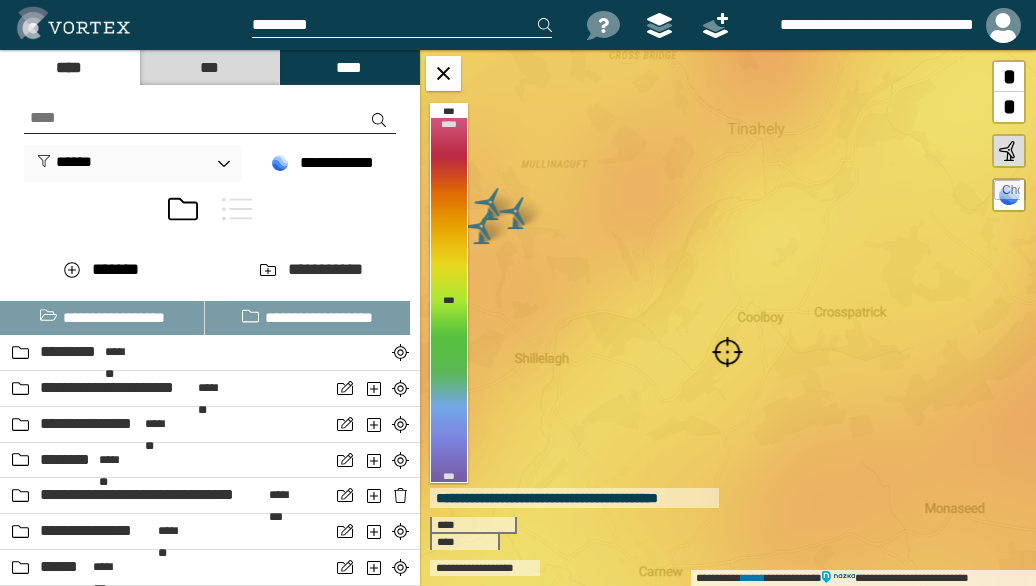 scroll, scrollTop: 0, scrollLeft: 0, axis: both 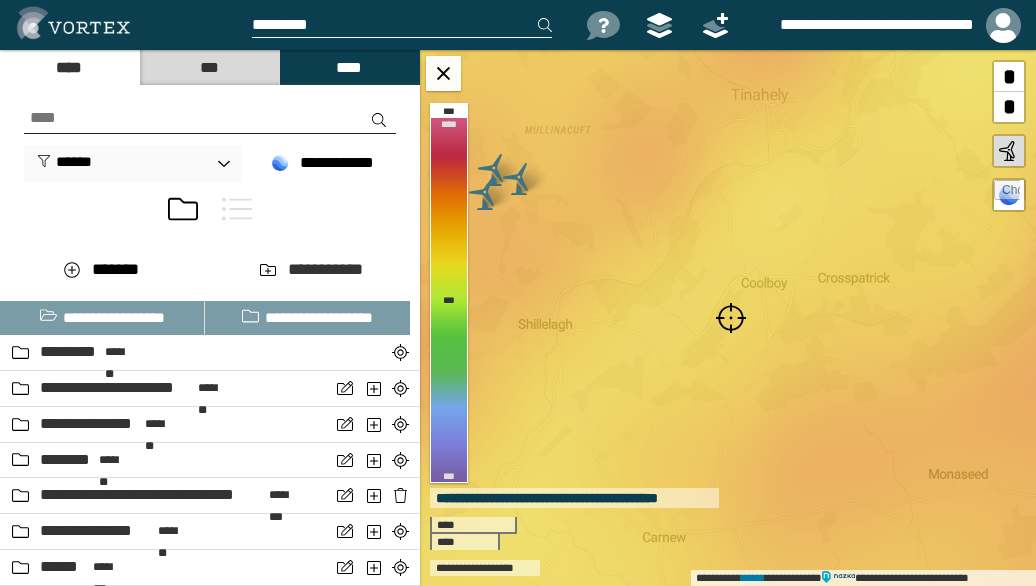 click at bounding box center [731, 318] 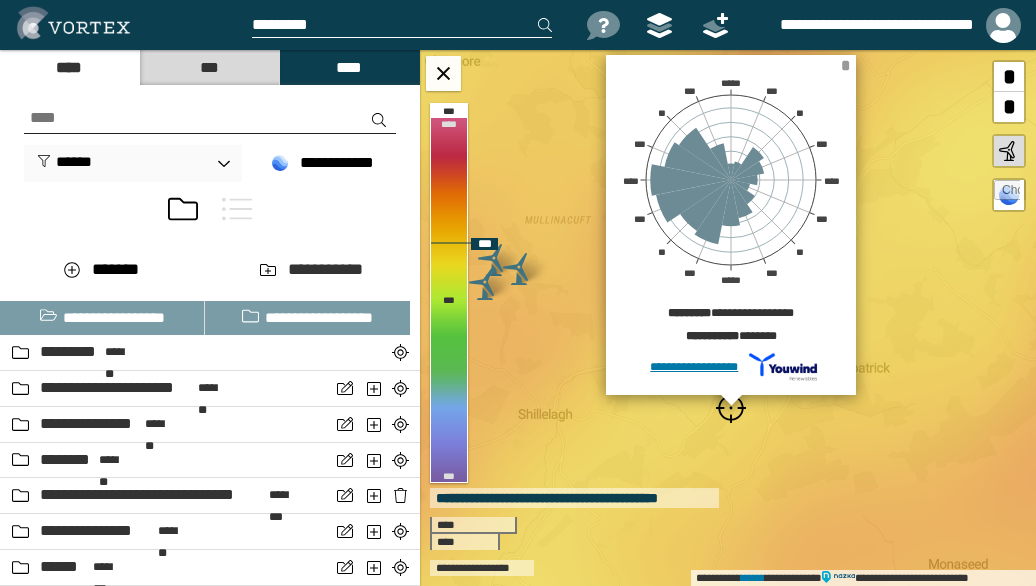 click on "*" at bounding box center (845, 65) 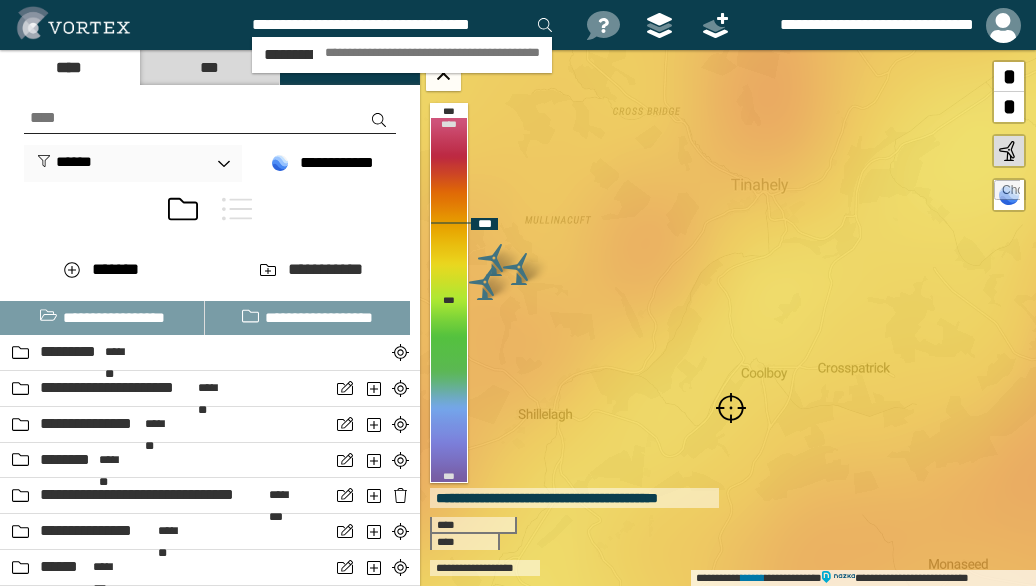 scroll, scrollTop: 0, scrollLeft: 2, axis: horizontal 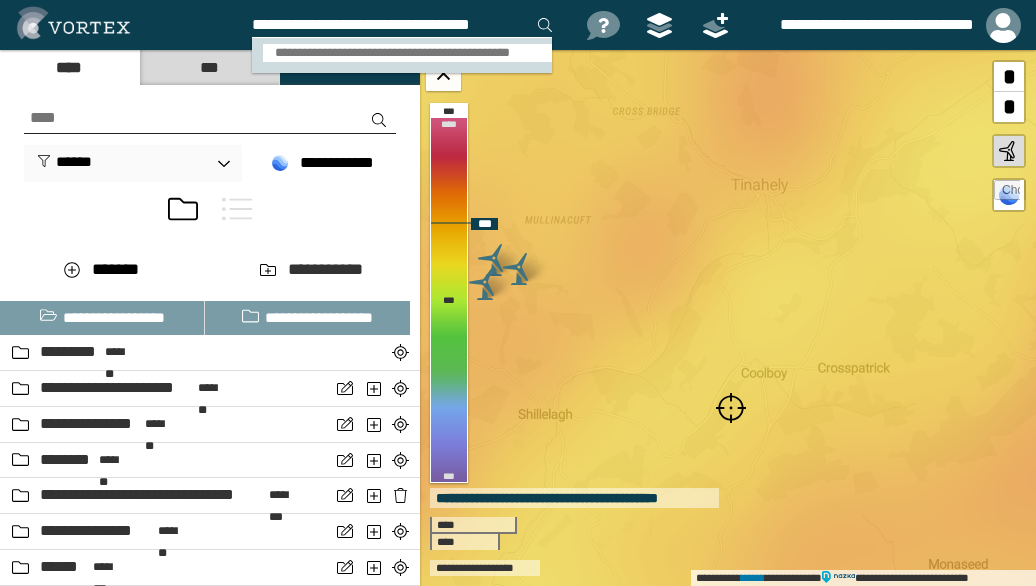 type on "**********" 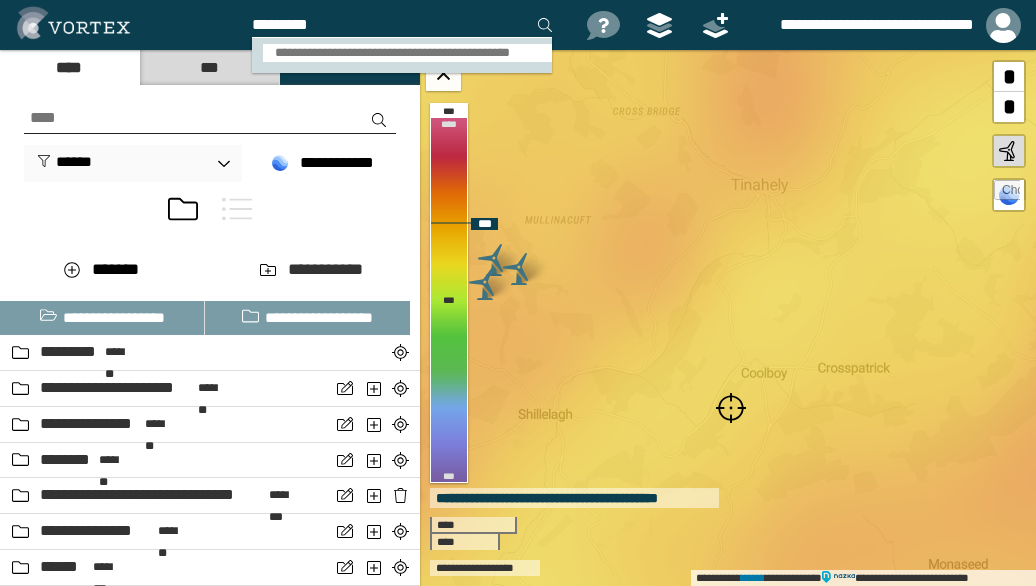scroll, scrollTop: 0, scrollLeft: 0, axis: both 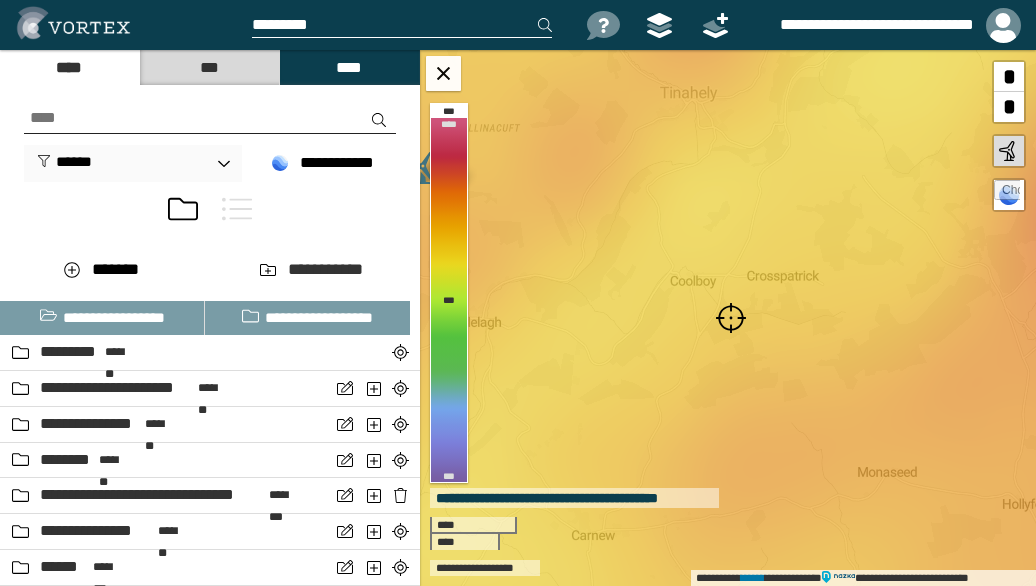 click at bounding box center (731, 318) 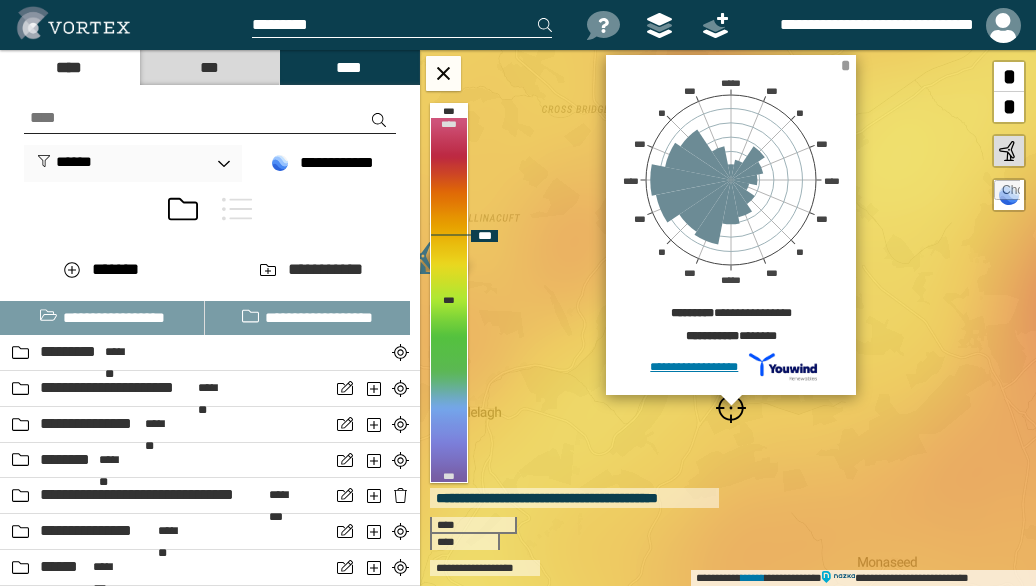 click on "*" at bounding box center (845, 65) 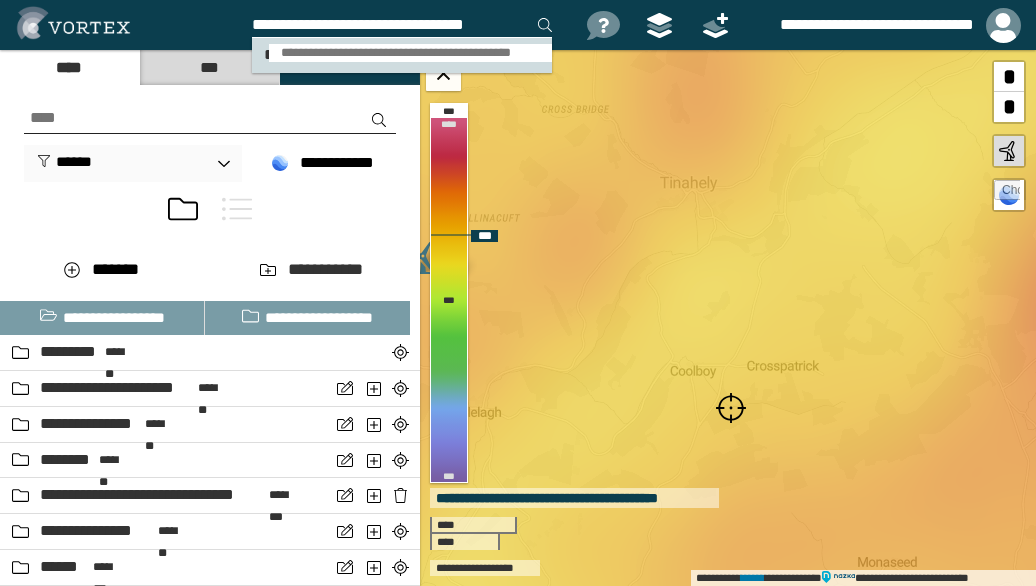 type on "**********" 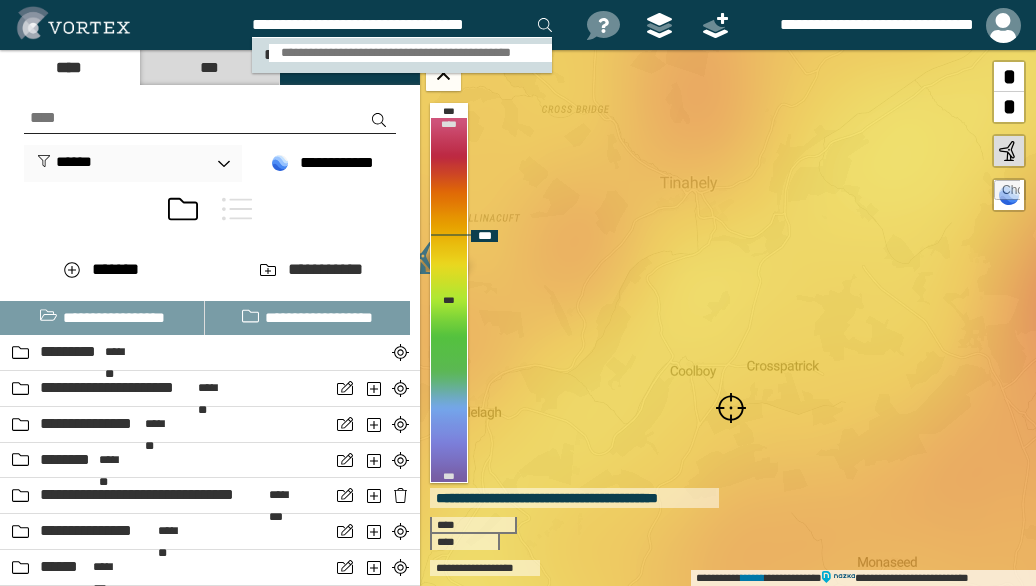 click on "**********" at bounding box center (410, 53) 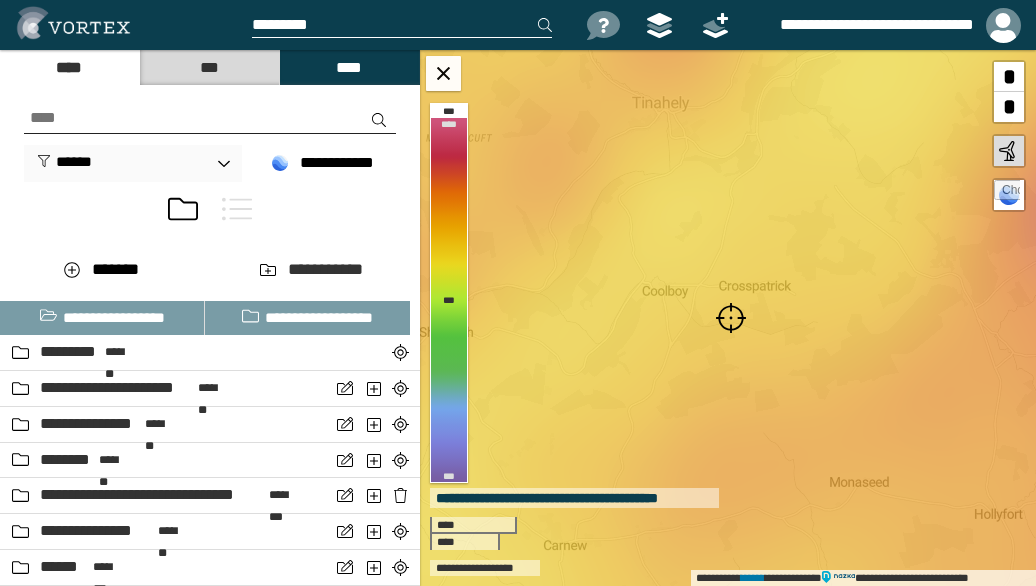 click at bounding box center (731, 318) 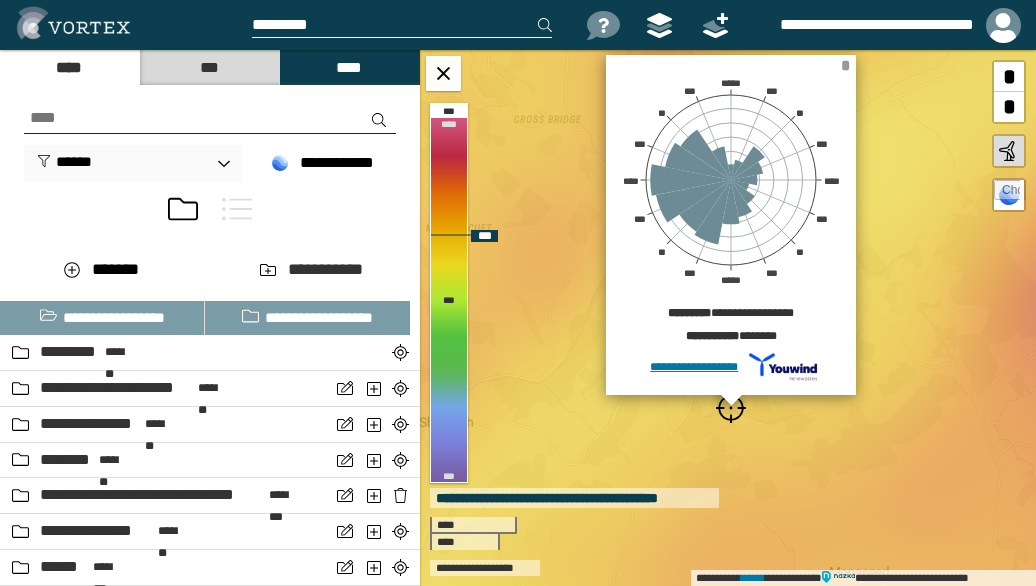 click on "*" at bounding box center (845, 65) 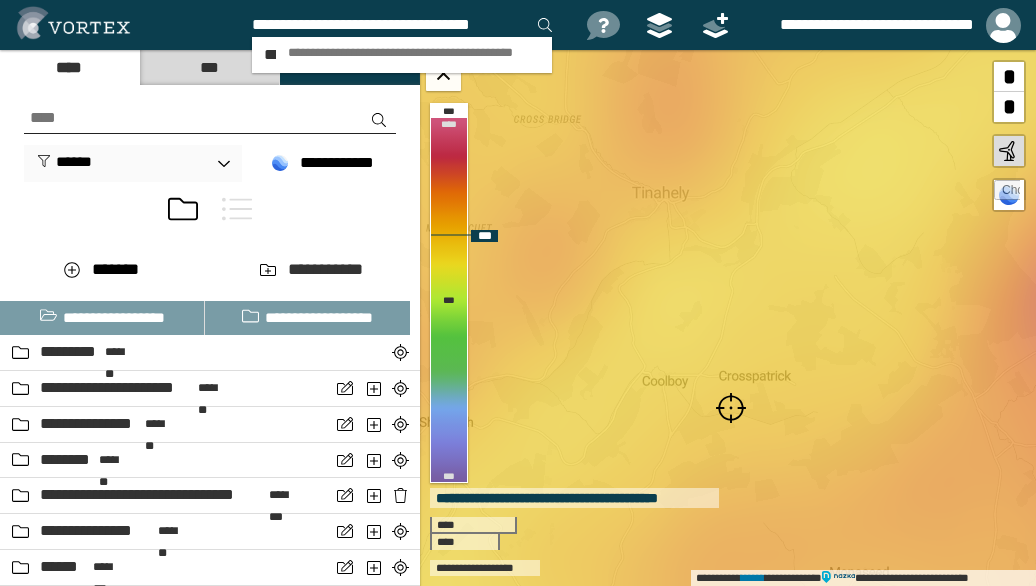 scroll, scrollTop: 0, scrollLeft: 2, axis: horizontal 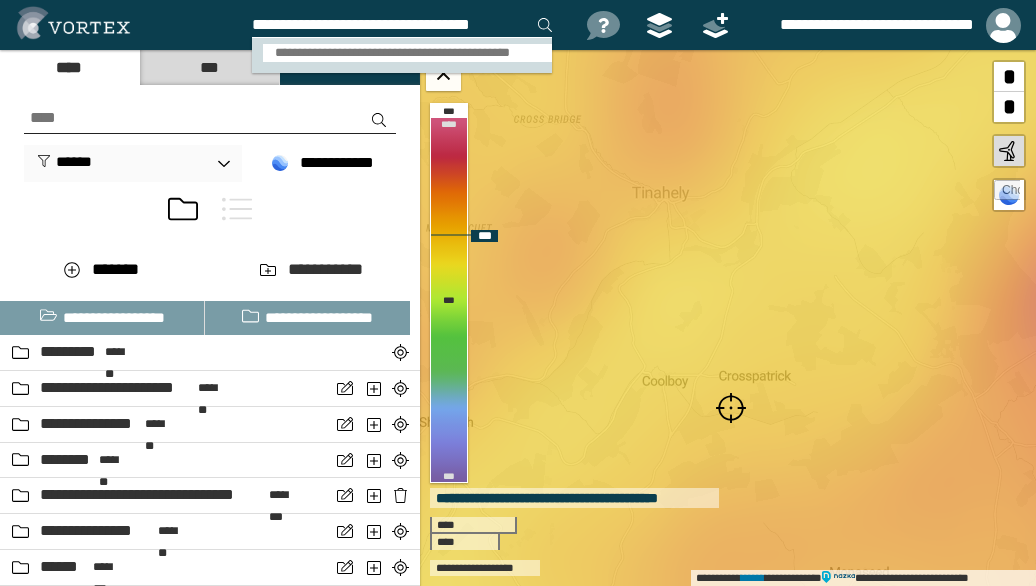 type on "**********" 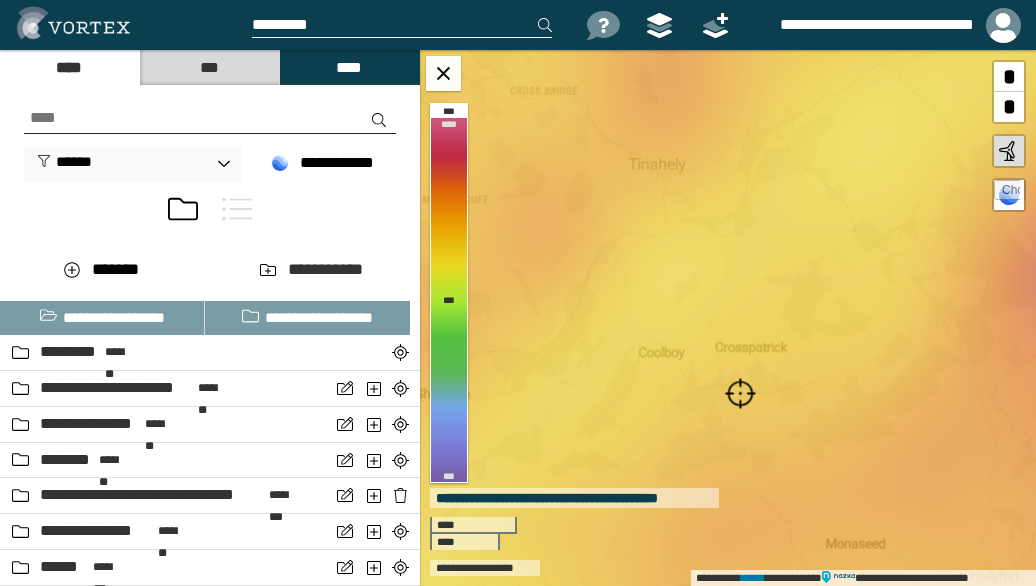 scroll, scrollTop: 0, scrollLeft: 0, axis: both 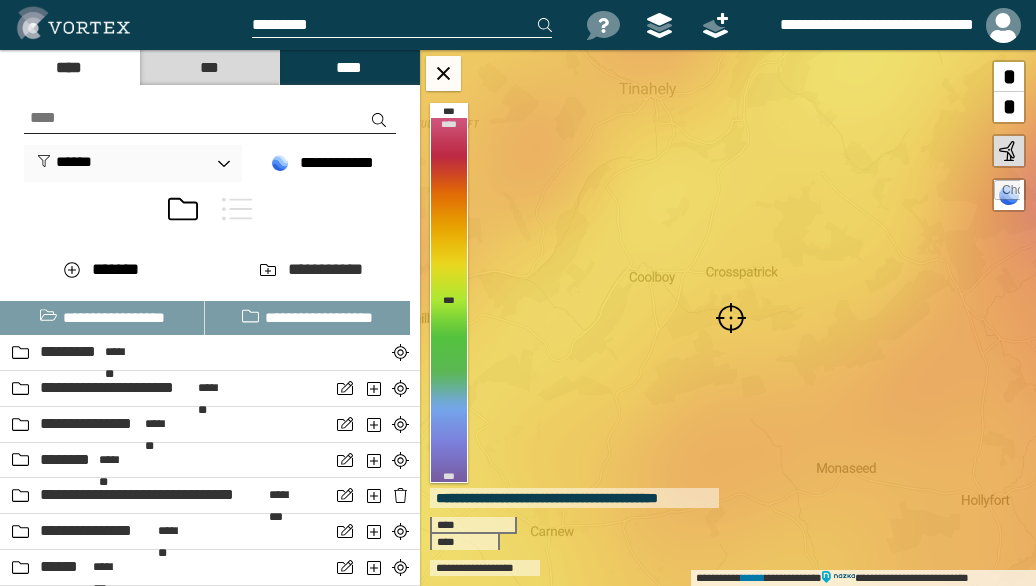 click at bounding box center (731, 318) 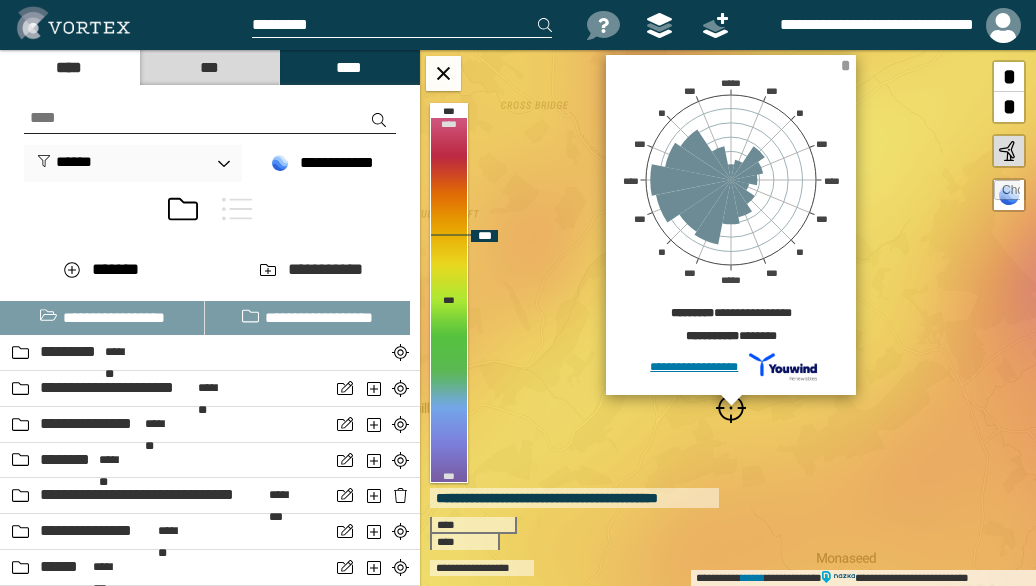 click on "*" at bounding box center [845, 65] 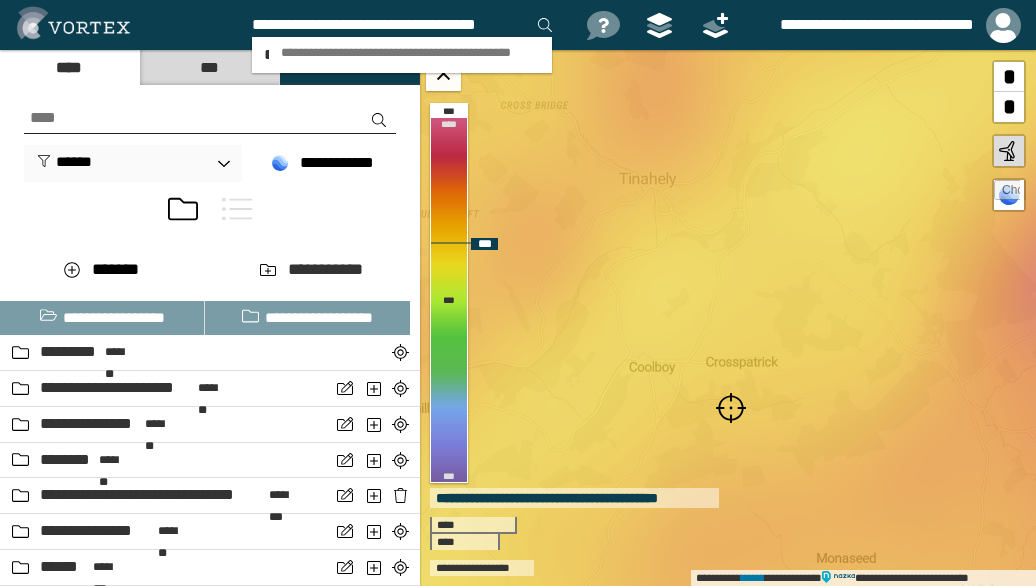 scroll, scrollTop: 0, scrollLeft: 10, axis: horizontal 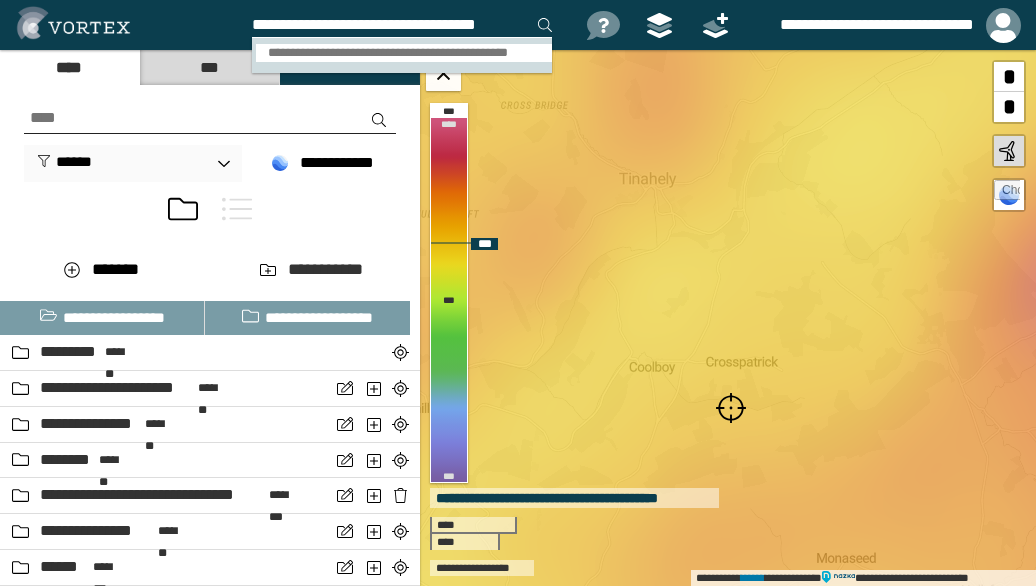 type on "**********" 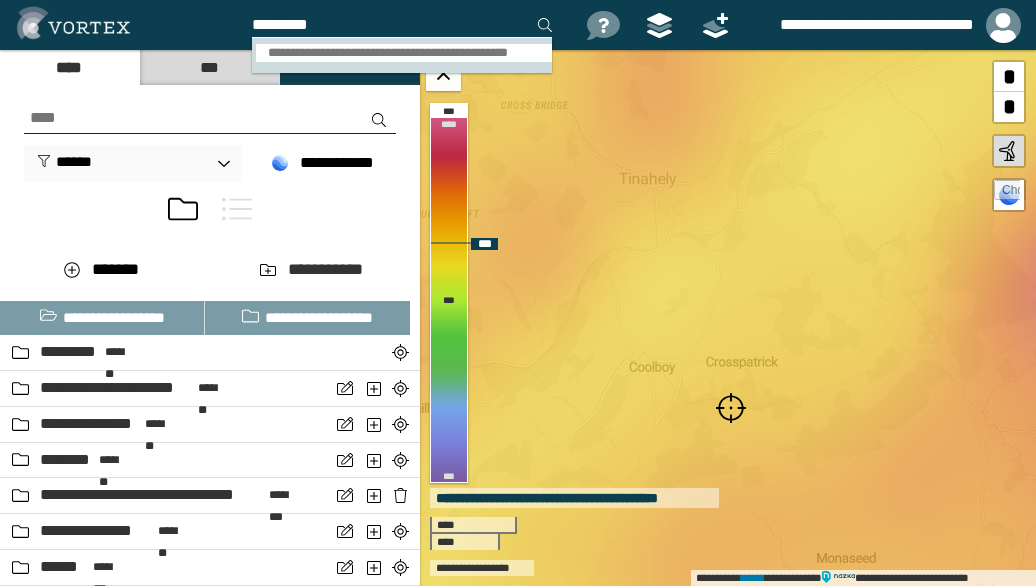 scroll, scrollTop: 0, scrollLeft: 0, axis: both 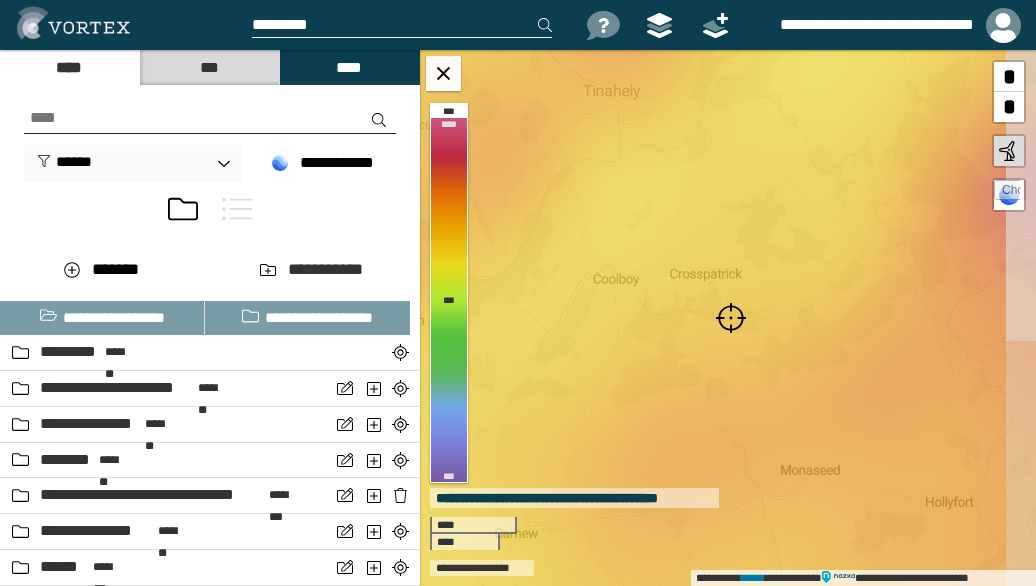 click at bounding box center [731, 318] 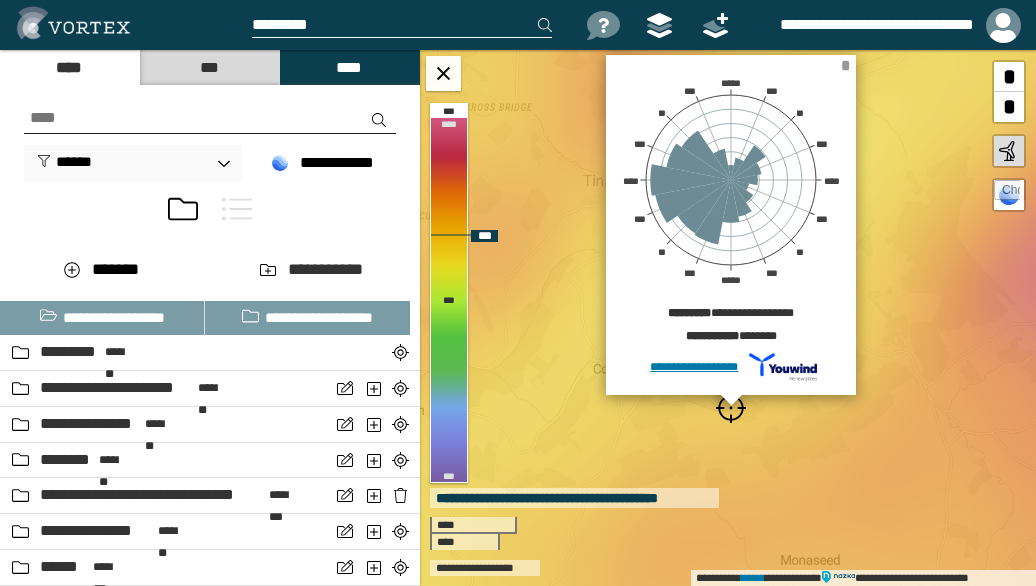 click on "*" at bounding box center (845, 65) 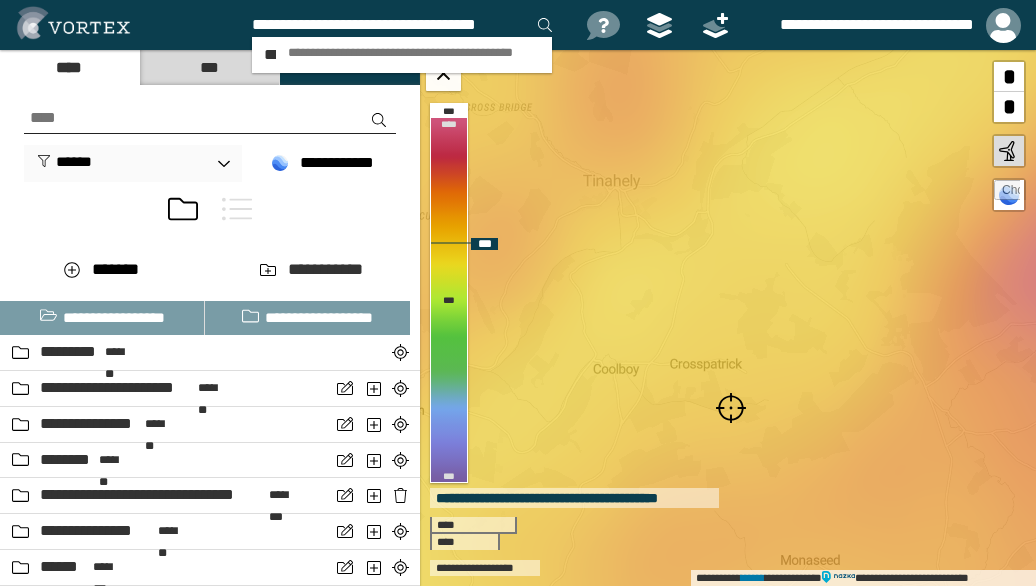 scroll, scrollTop: 0, scrollLeft: 10, axis: horizontal 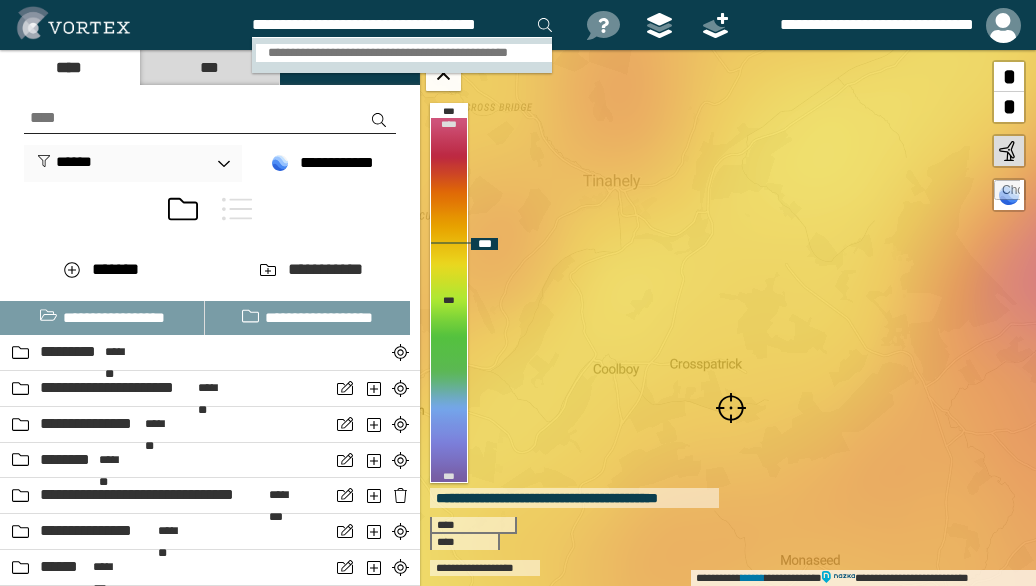 type on "**********" 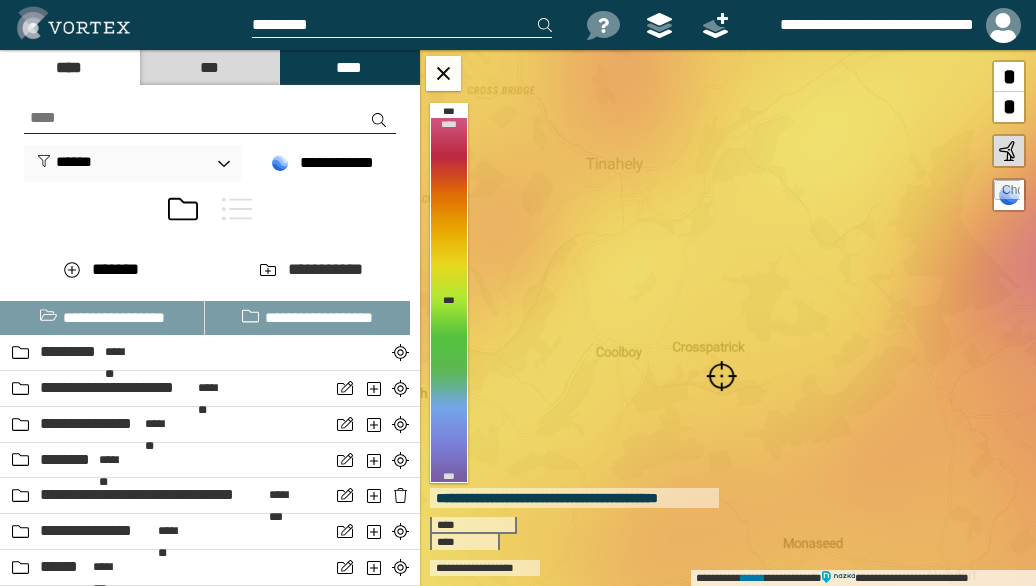 scroll, scrollTop: 0, scrollLeft: 0, axis: both 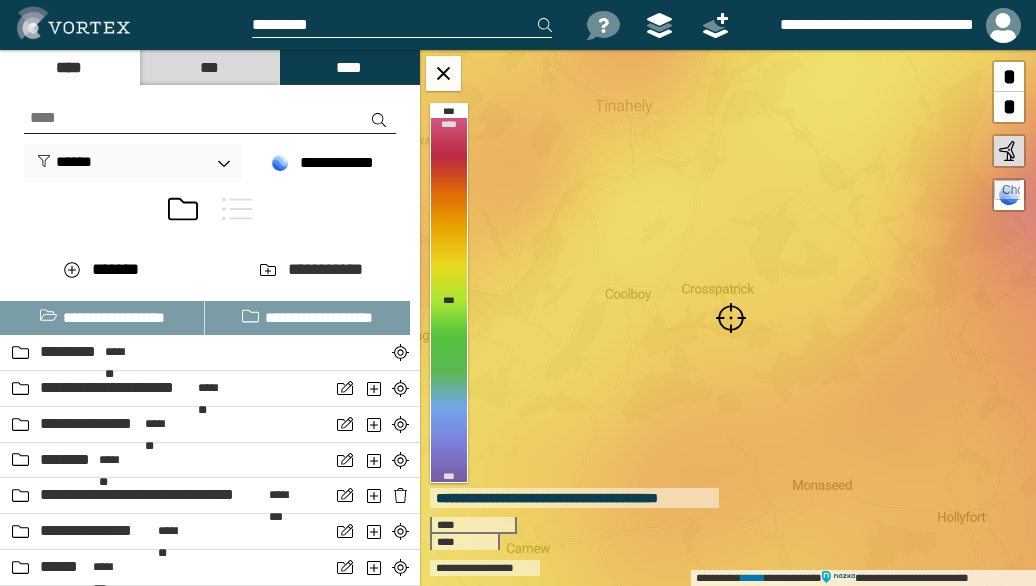 click at bounding box center [731, 318] 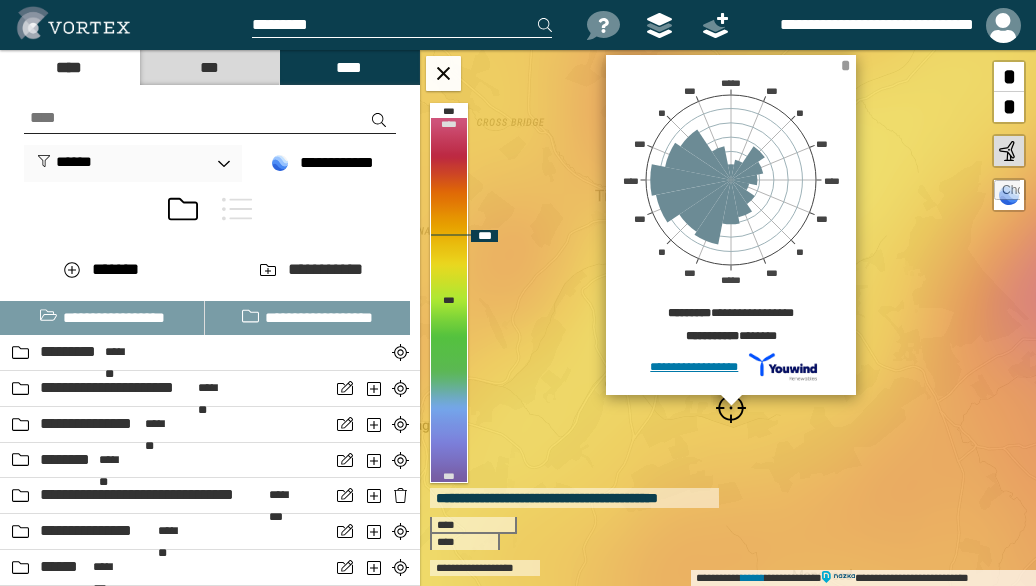 click on "*" at bounding box center (845, 65) 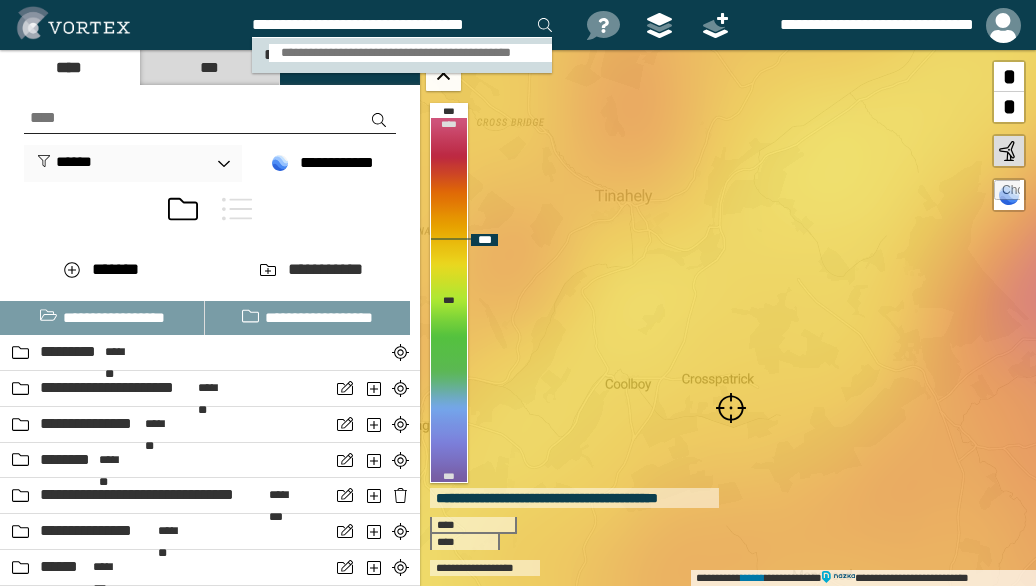 type on "**********" 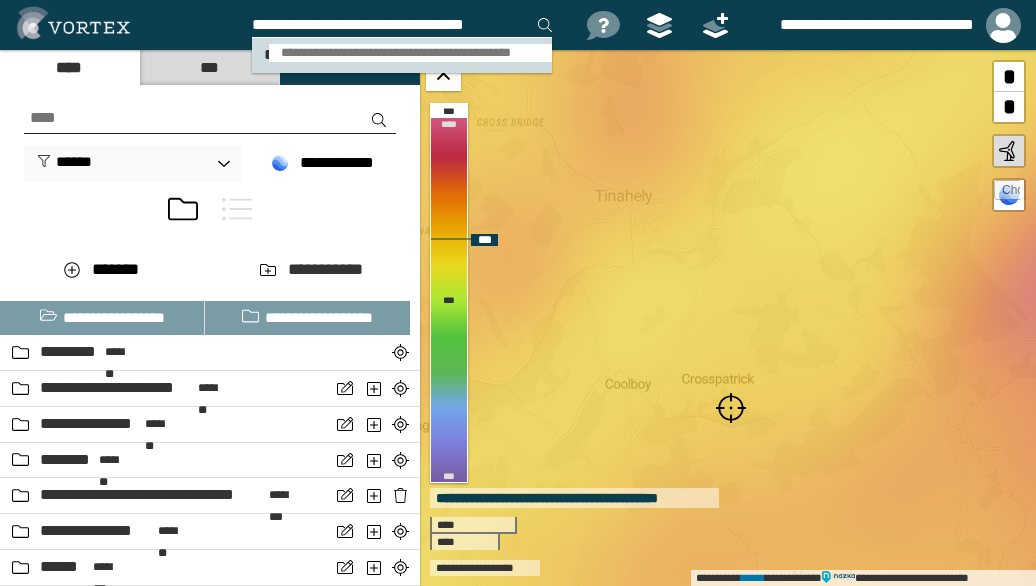 click on "**********" at bounding box center (410, 53) 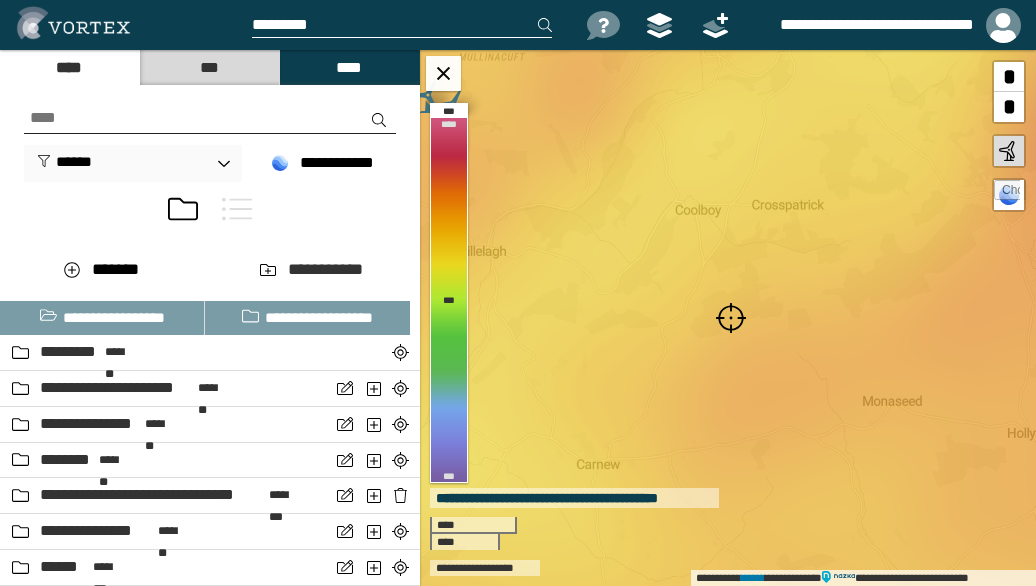 click at bounding box center [731, 318] 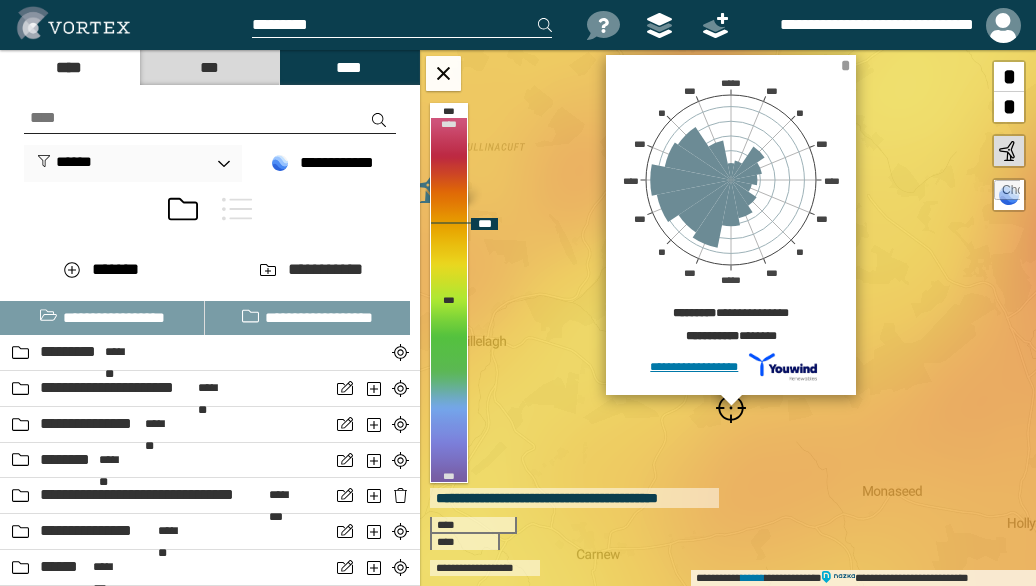 click on "*" at bounding box center [845, 65] 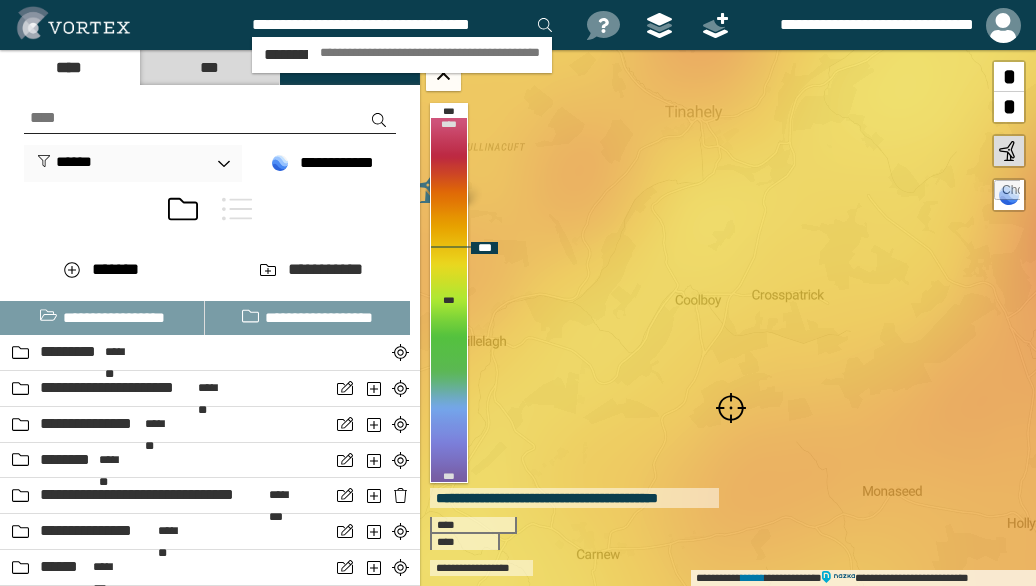 scroll, scrollTop: 0, scrollLeft: 10, axis: horizontal 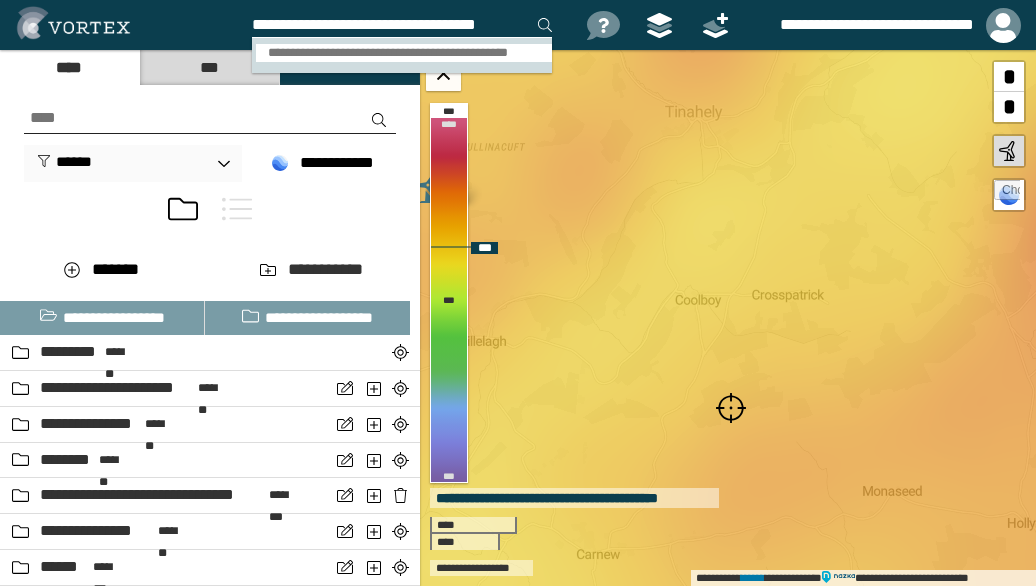 type on "**********" 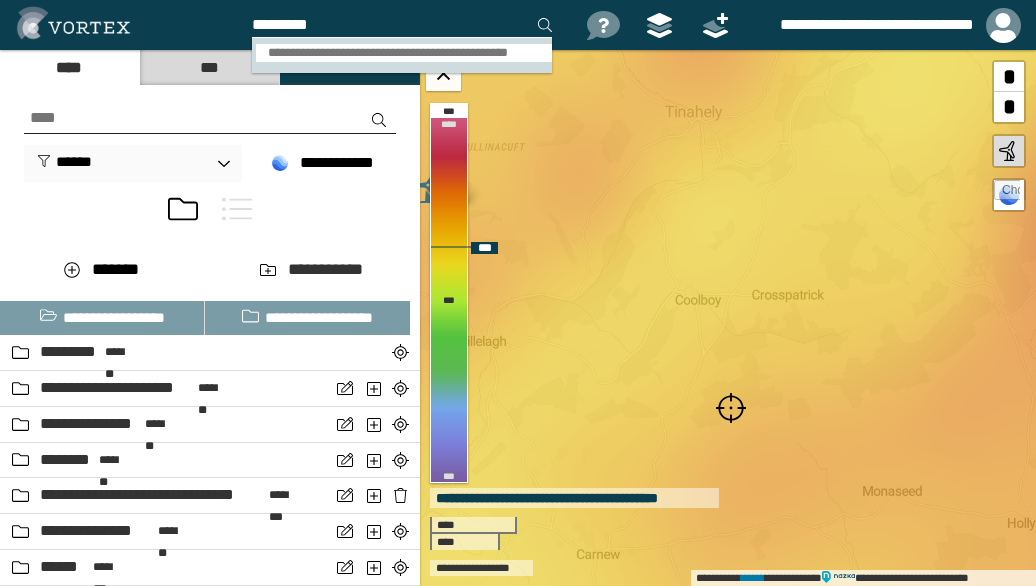 scroll, scrollTop: 0, scrollLeft: 0, axis: both 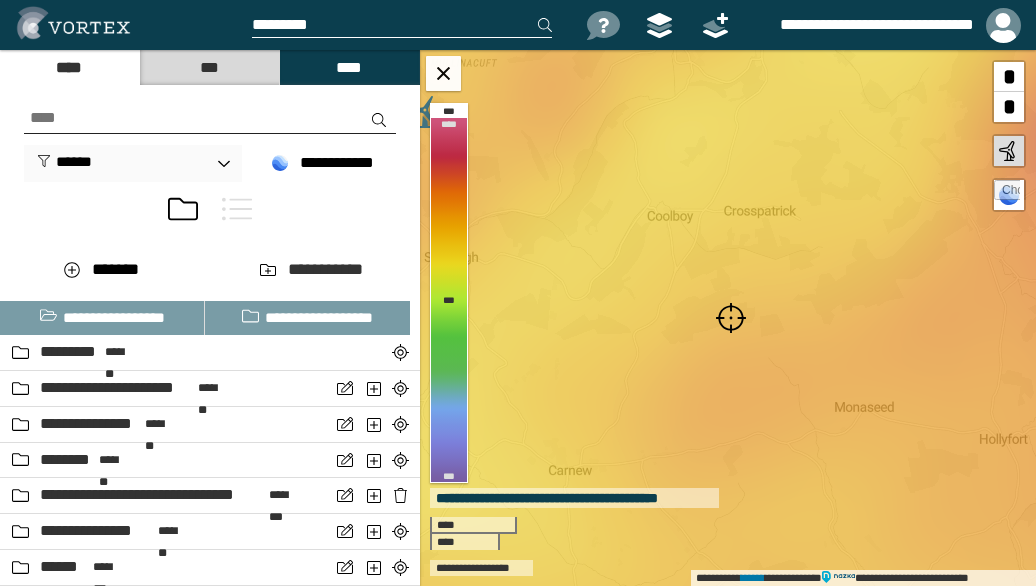 click at bounding box center [731, 318] 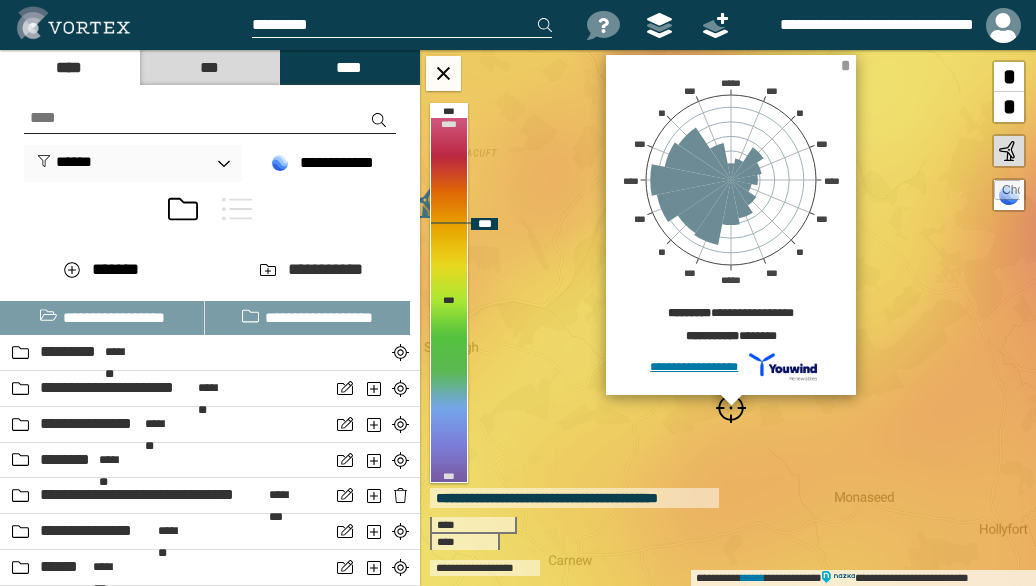 click on "*" at bounding box center (845, 65) 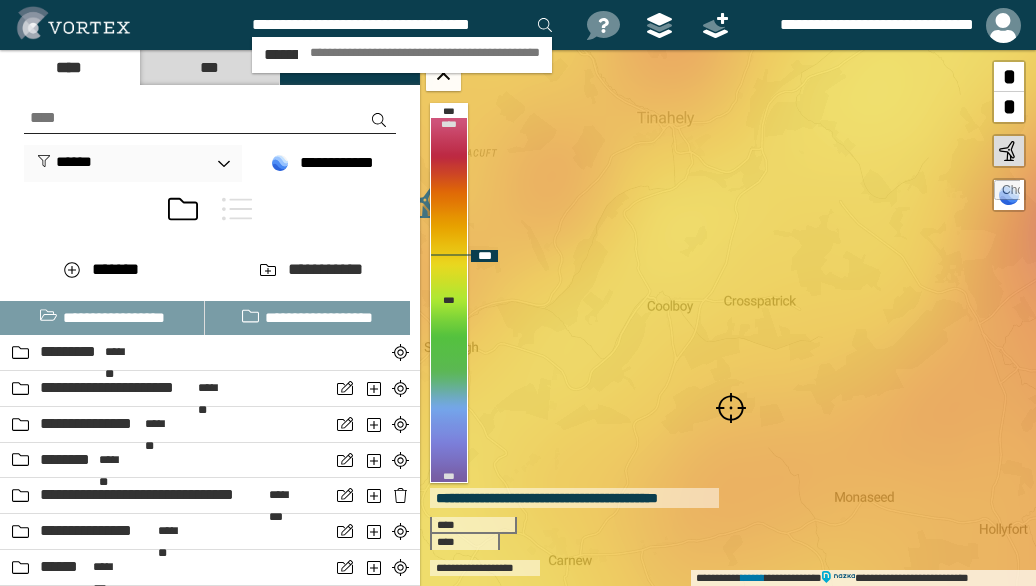 scroll, scrollTop: 0, scrollLeft: 2, axis: horizontal 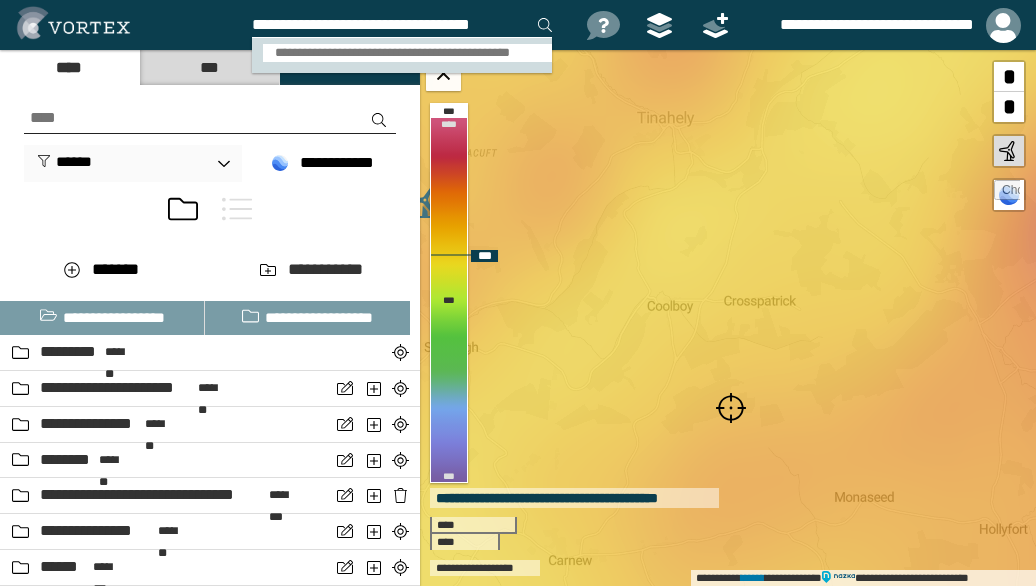 type on "**********" 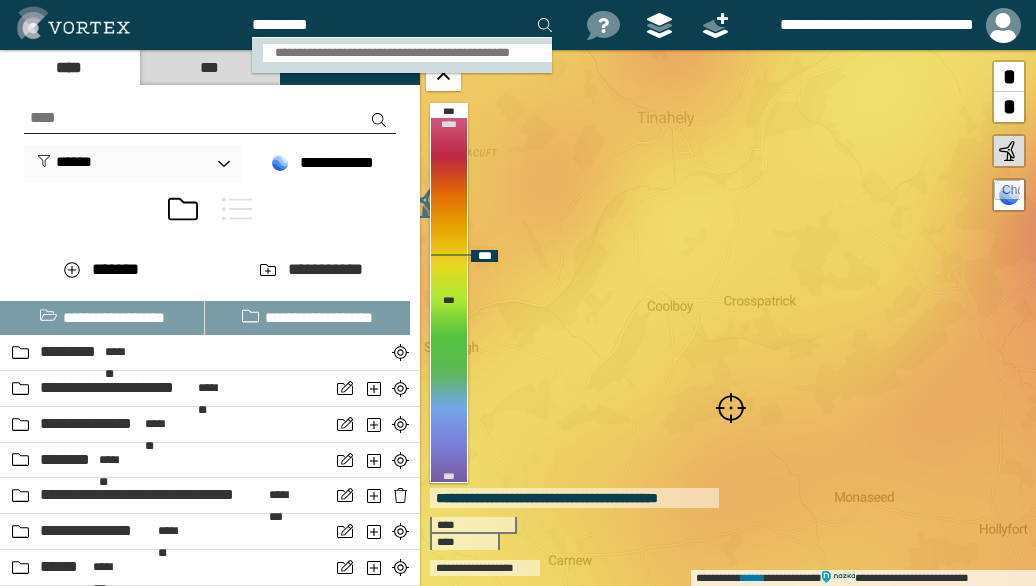 scroll, scrollTop: 0, scrollLeft: 0, axis: both 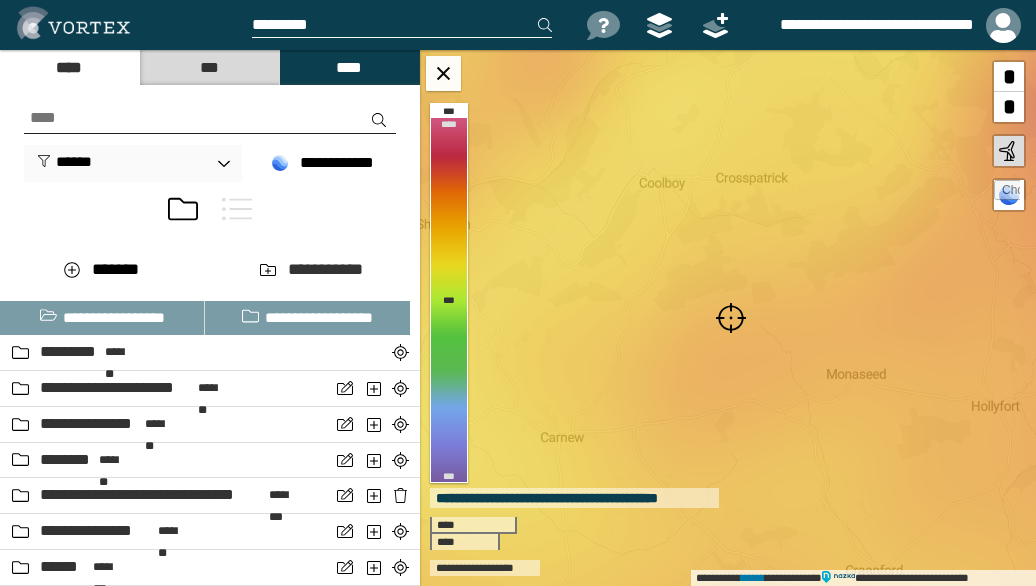 click at bounding box center (731, 318) 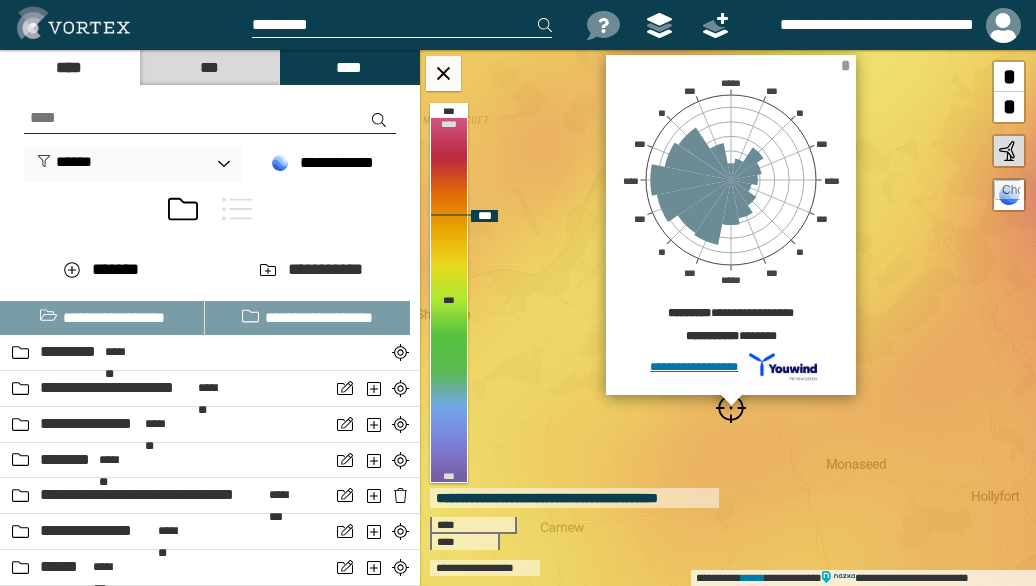 click on "*" at bounding box center [845, 65] 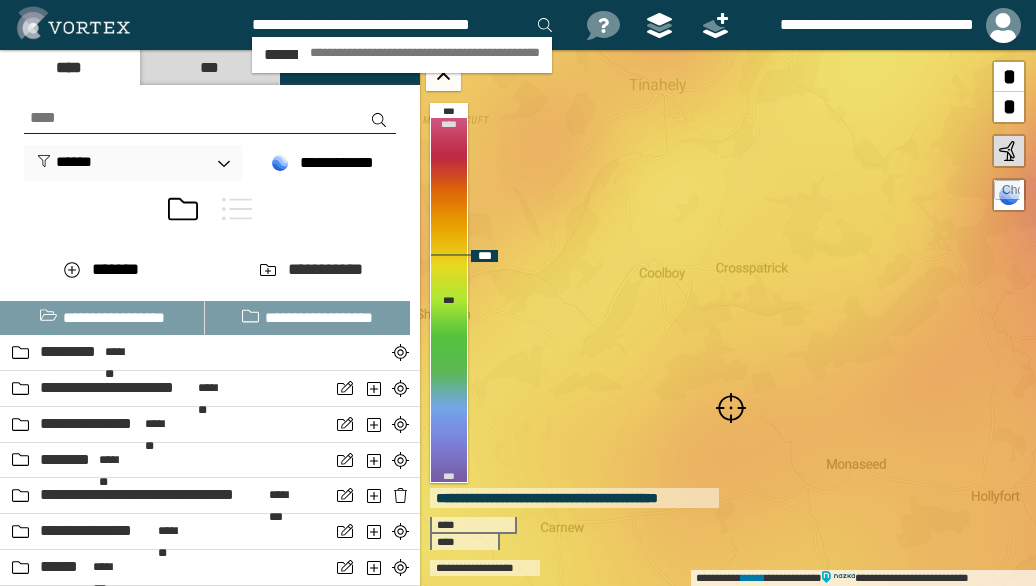 scroll, scrollTop: 0, scrollLeft: 10, axis: horizontal 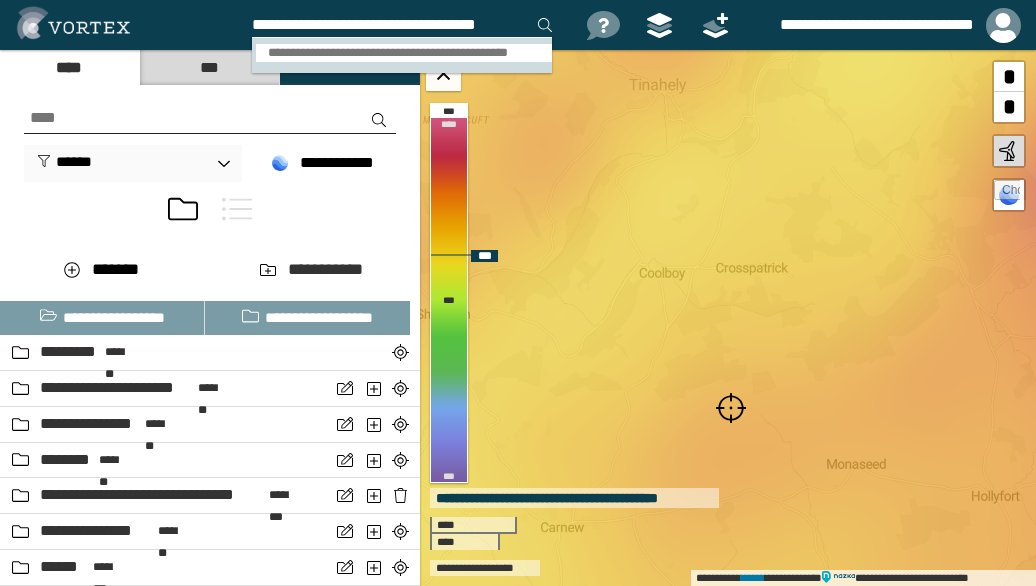 type on "**********" 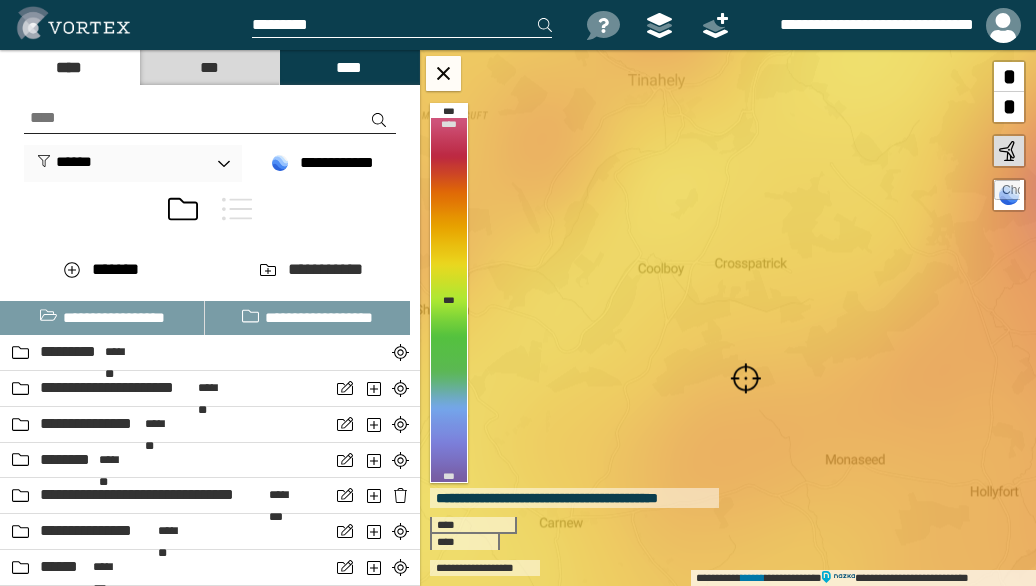 scroll, scrollTop: 0, scrollLeft: 0, axis: both 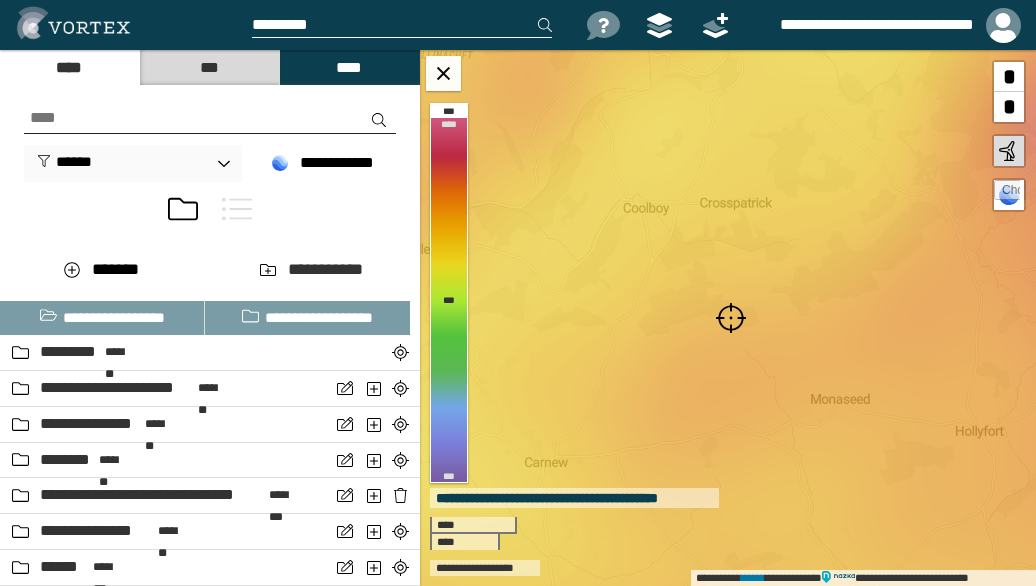 click at bounding box center [731, 318] 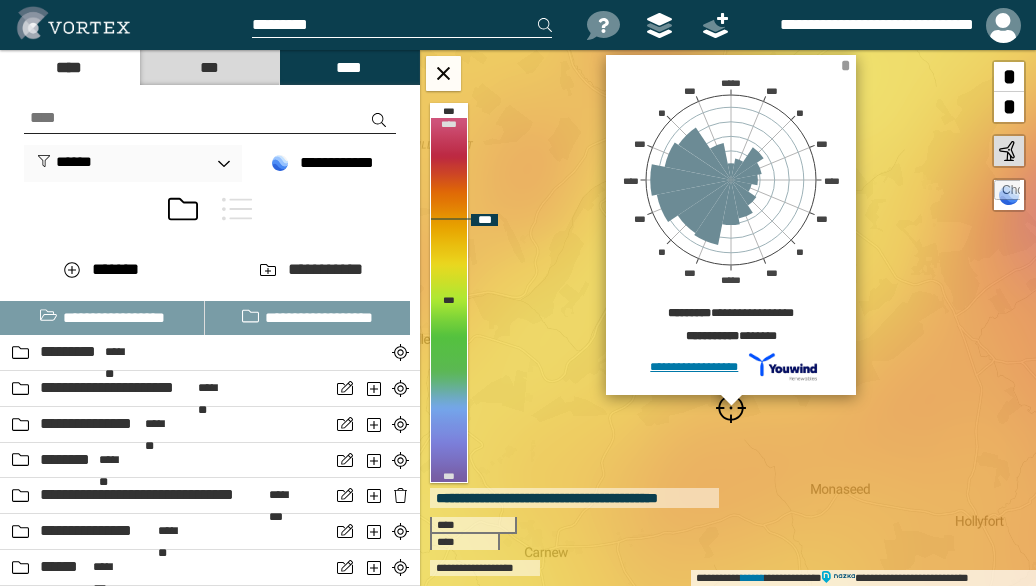 click on "*" at bounding box center [845, 65] 